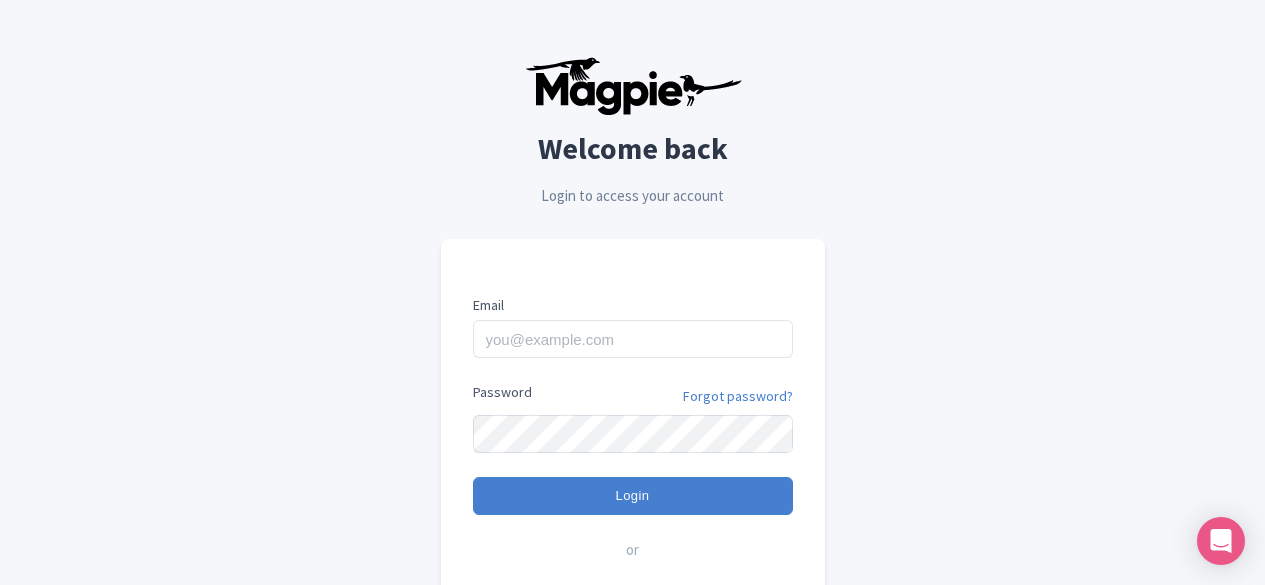 scroll, scrollTop: 0, scrollLeft: 0, axis: both 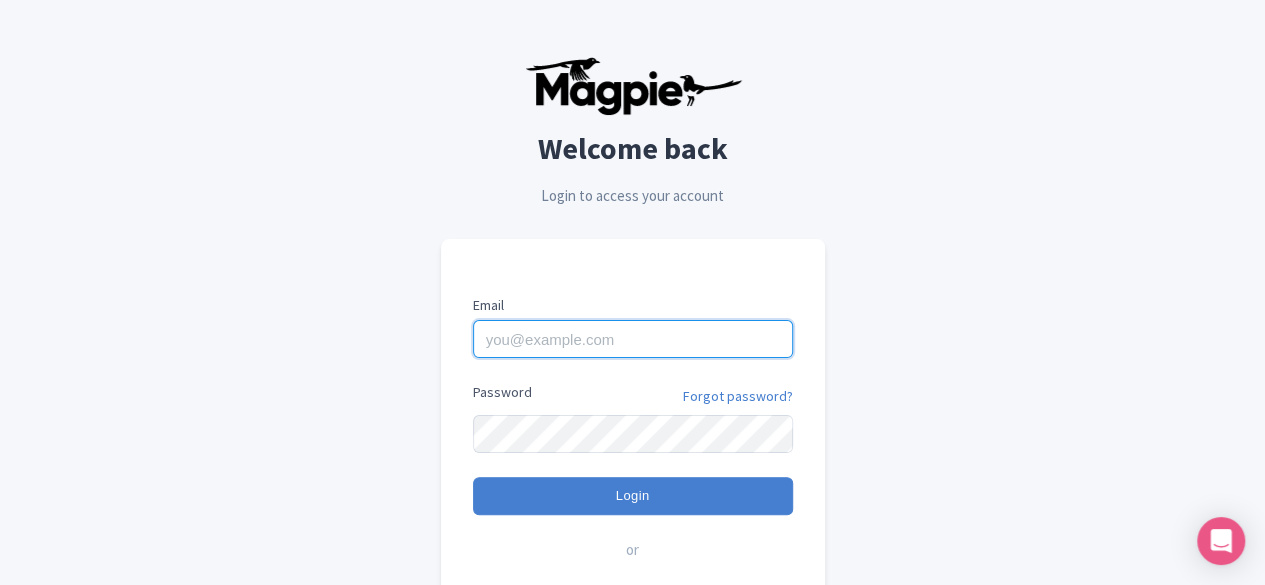 click on "Email" at bounding box center [633, 339] 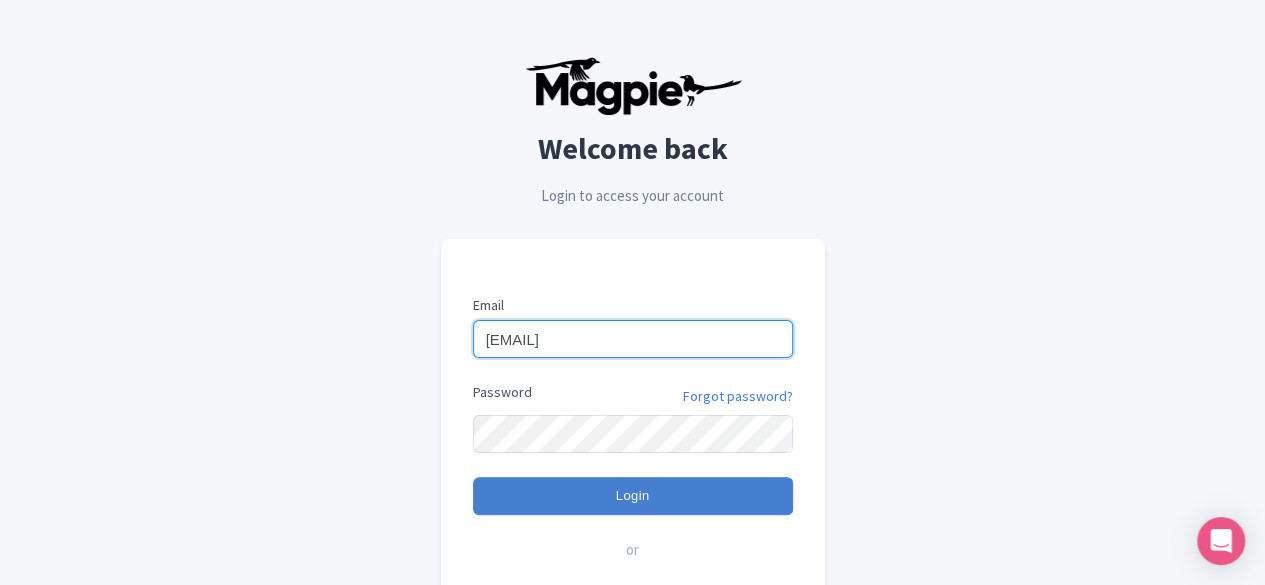 type on "imshanmohamed@gmail.com" 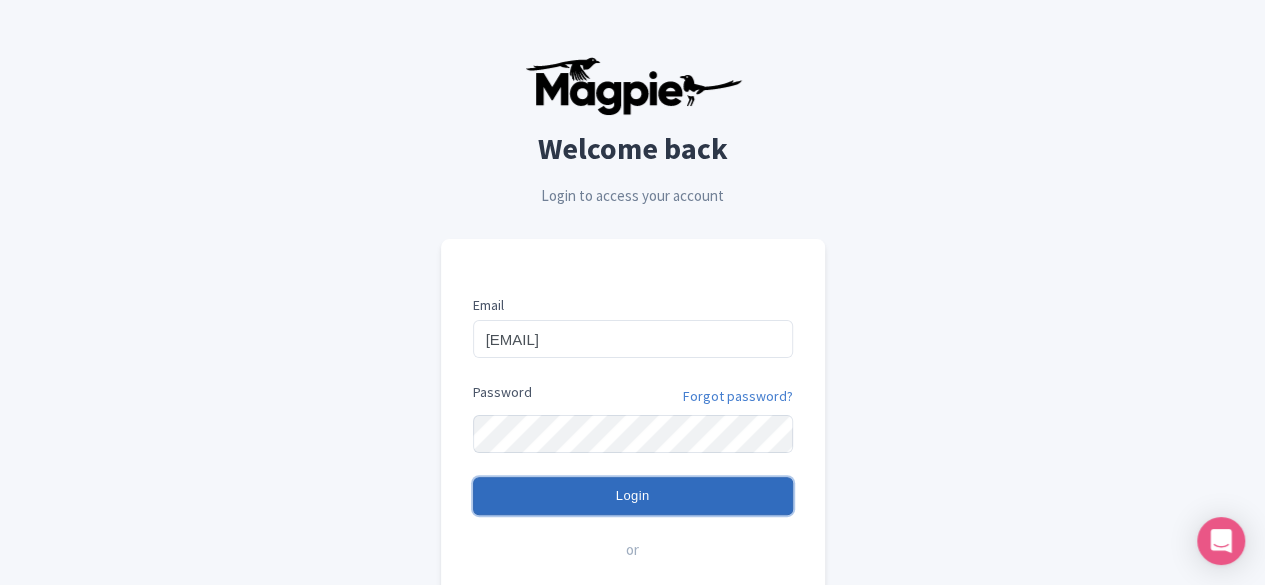 click on "Login" at bounding box center (633, 496) 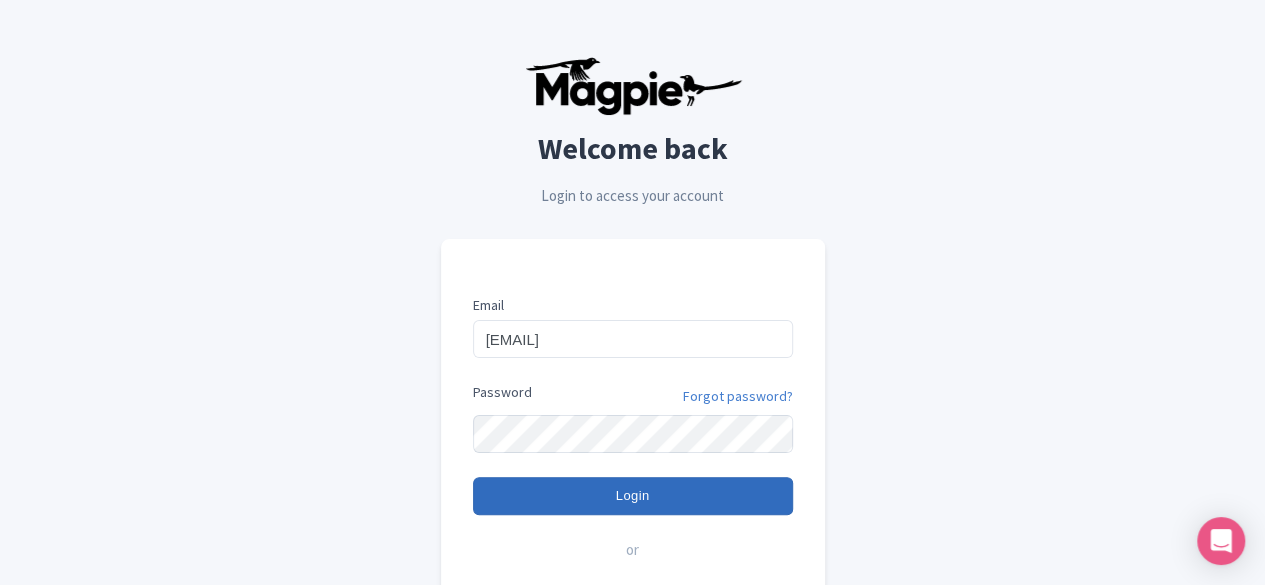 type on "Logging in..." 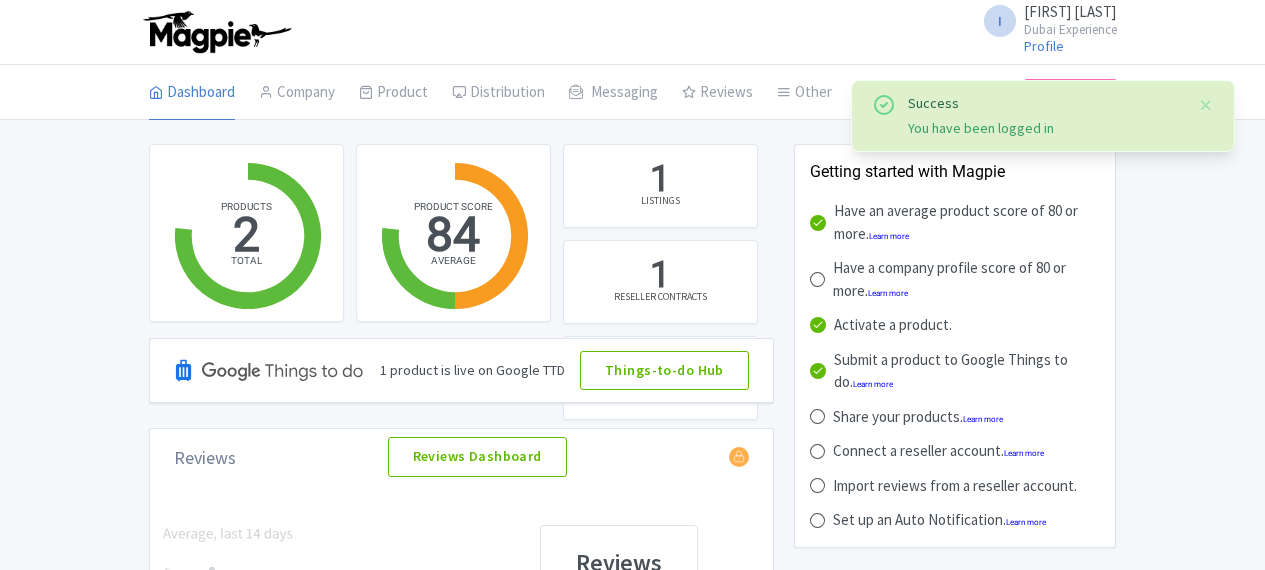 scroll, scrollTop: 0, scrollLeft: 0, axis: both 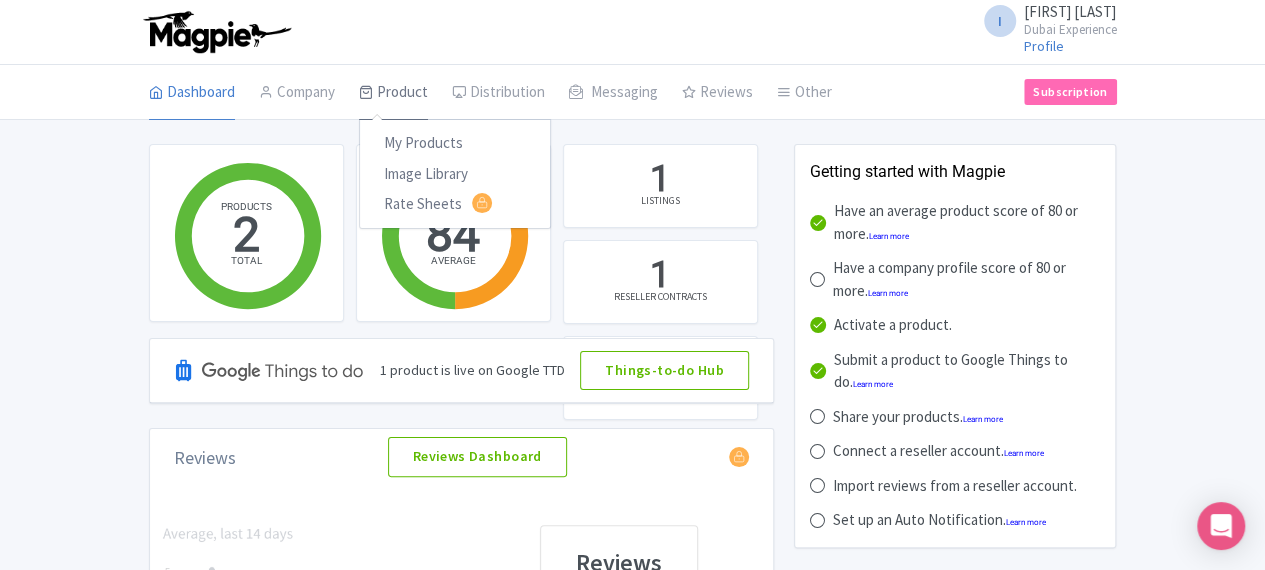 click on "Product" at bounding box center (393, 93) 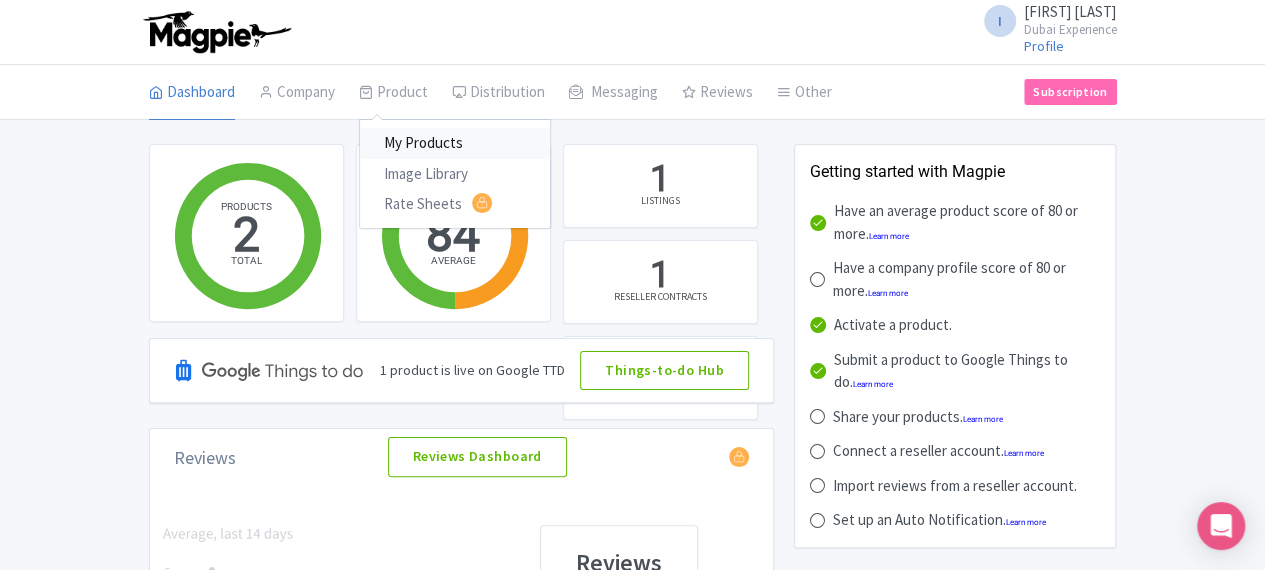 click on "My Products" at bounding box center [455, 143] 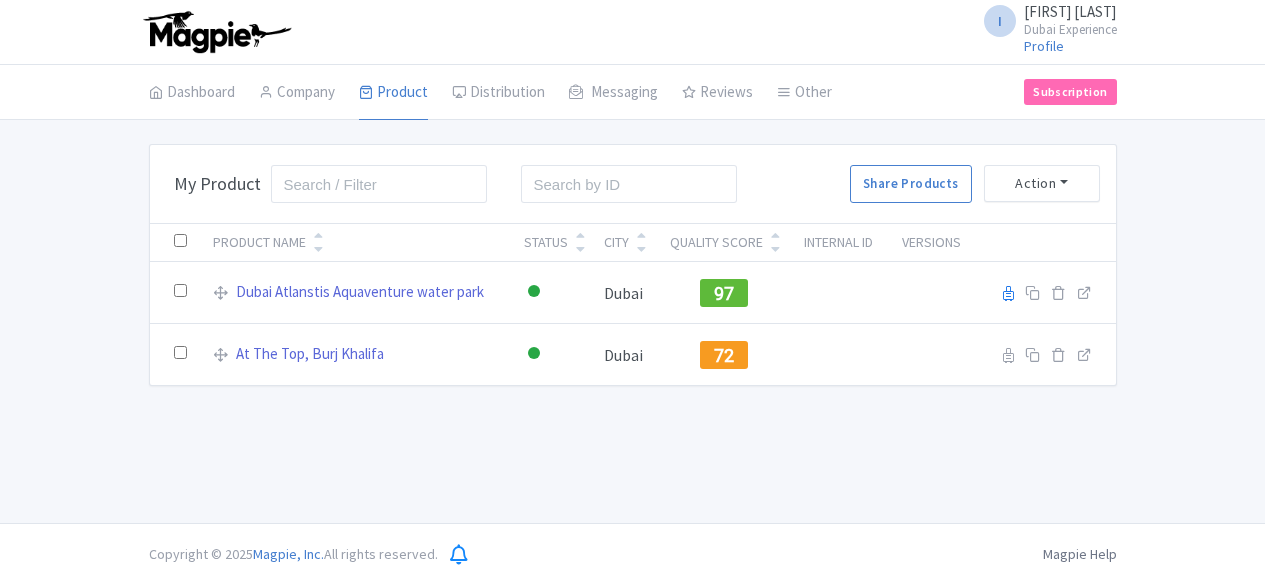 scroll, scrollTop: 0, scrollLeft: 0, axis: both 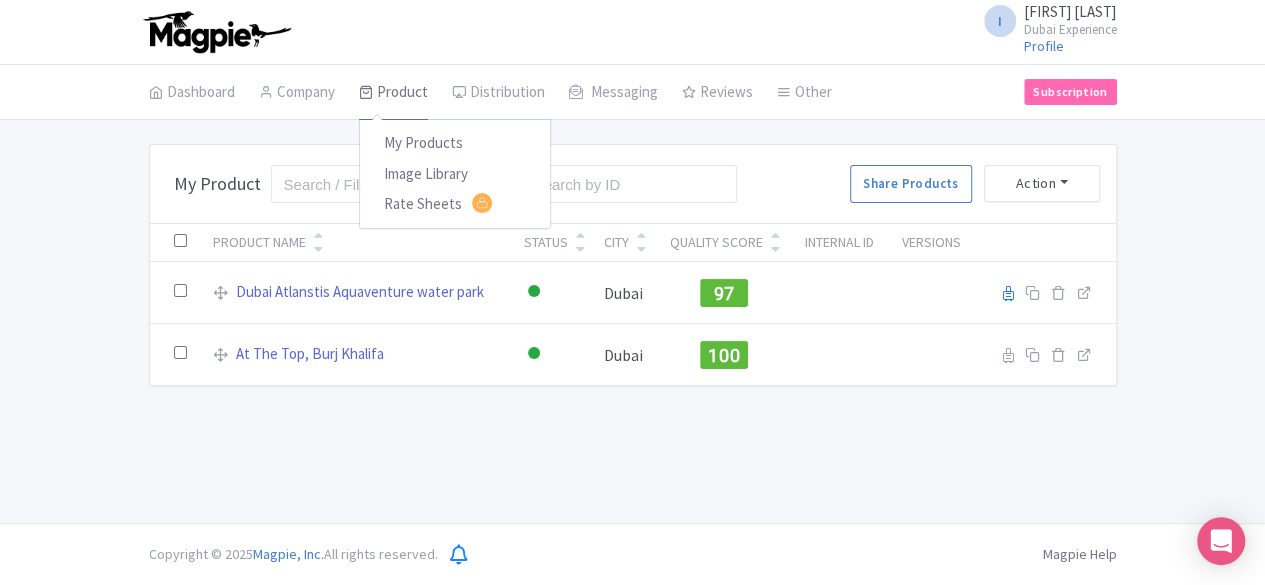 click on "Product" at bounding box center [393, 93] 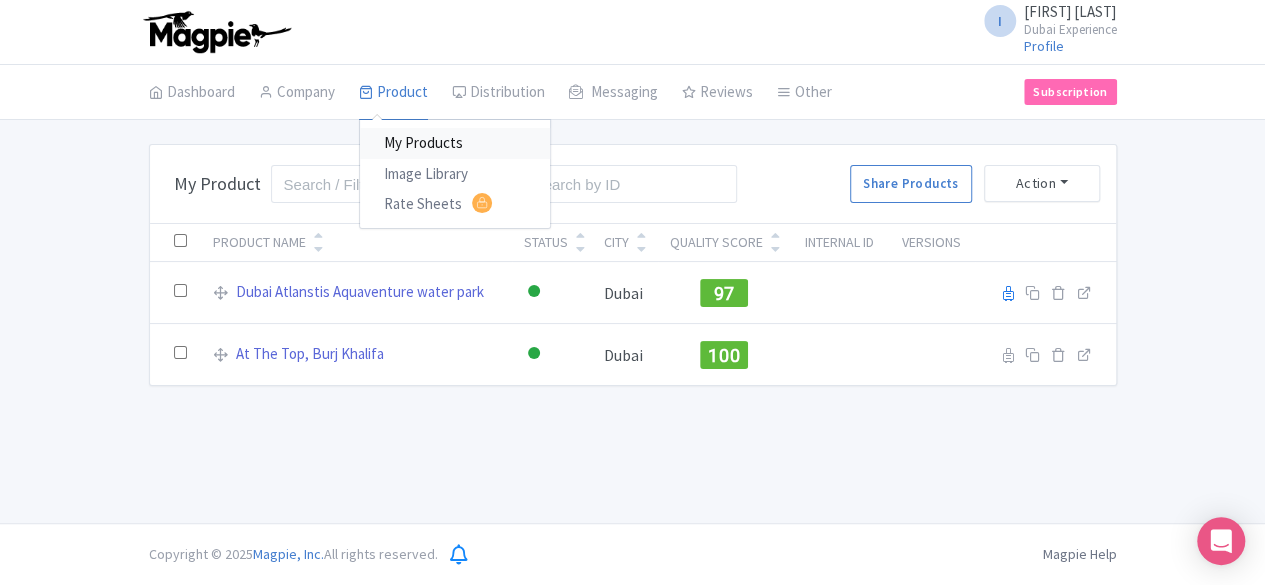 click on "My Products" at bounding box center (455, 143) 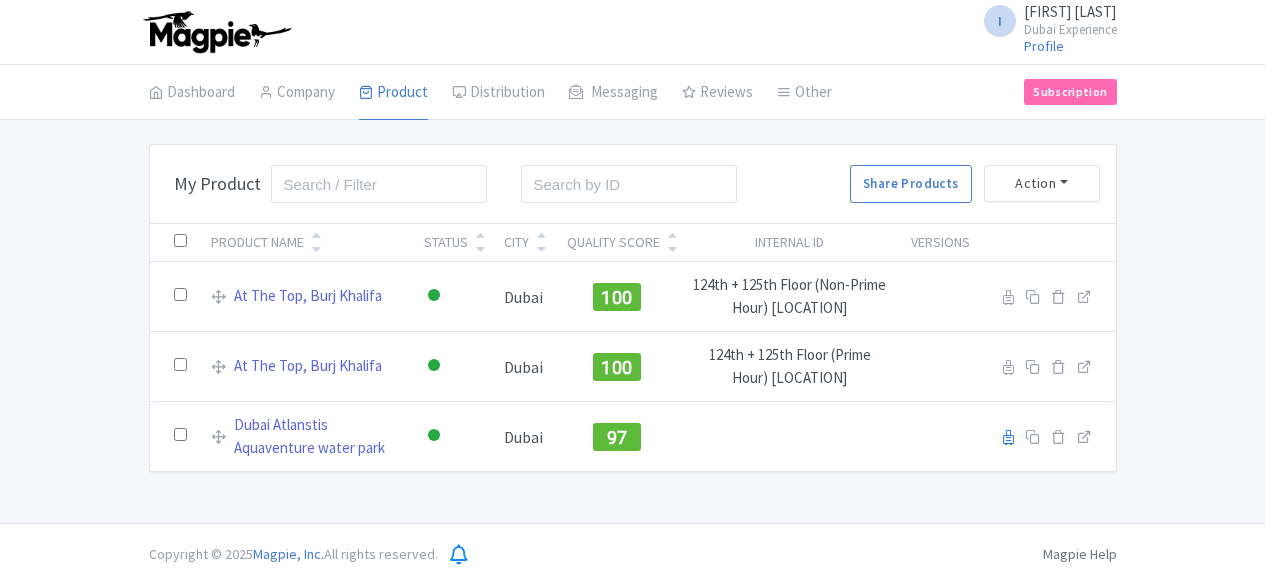 scroll, scrollTop: 0, scrollLeft: 0, axis: both 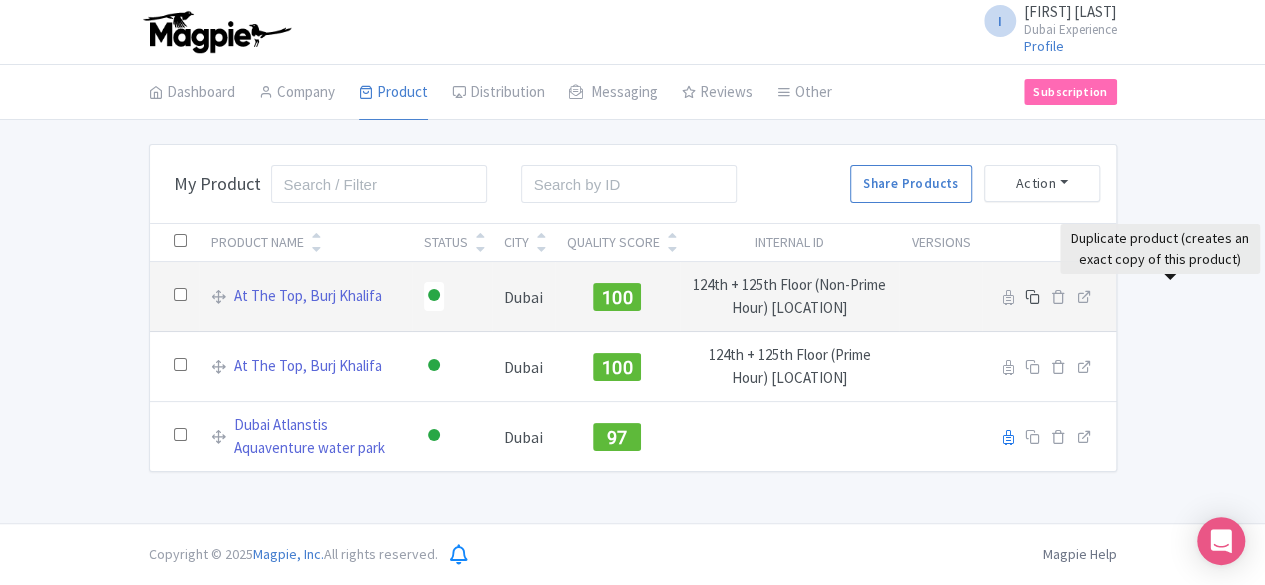 click at bounding box center (1034, 296) 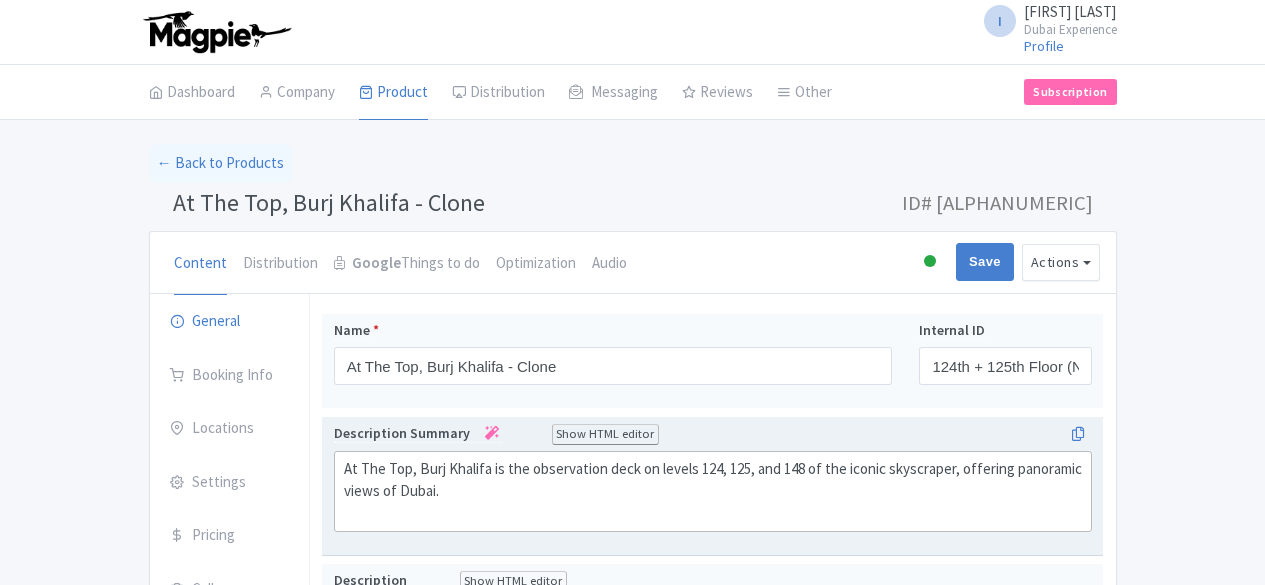 scroll, scrollTop: 0, scrollLeft: 0, axis: both 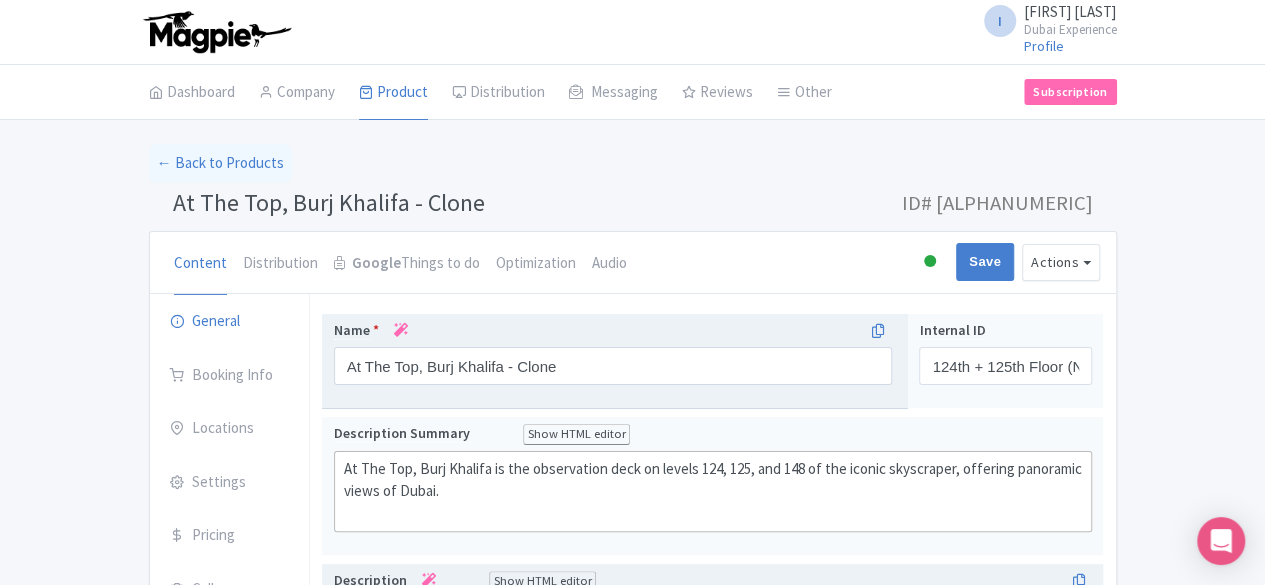 drag, startPoint x: 486, startPoint y: 363, endPoint x: 418, endPoint y: 361, distance: 68.0294 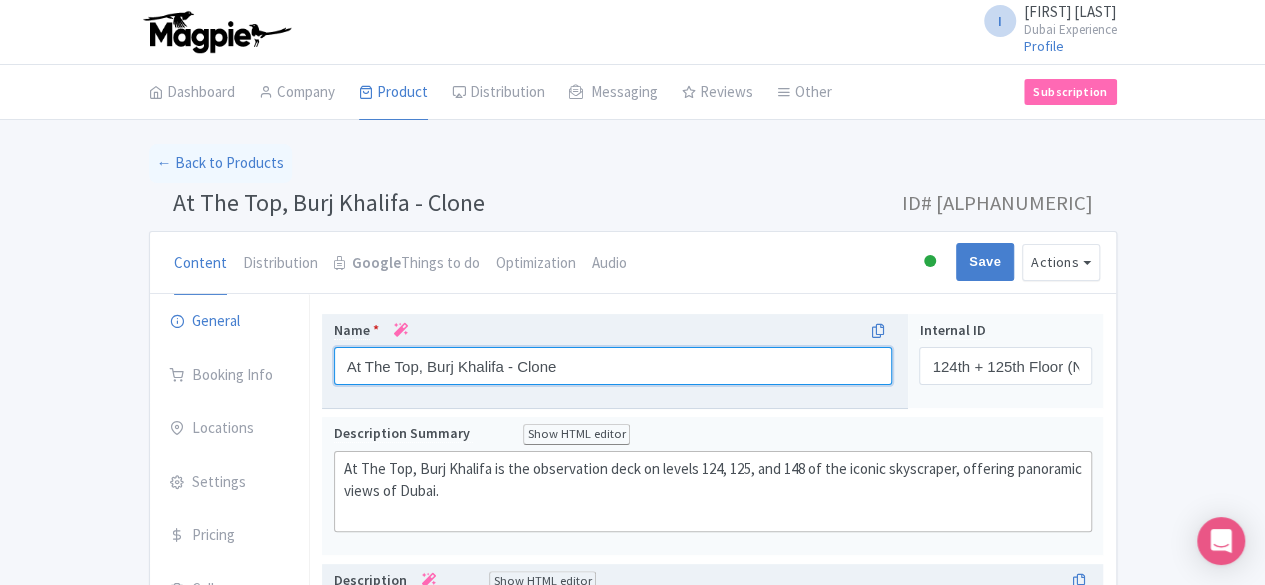 click on "At The Top, Burj Khalifa - Clone" at bounding box center (613, 366) 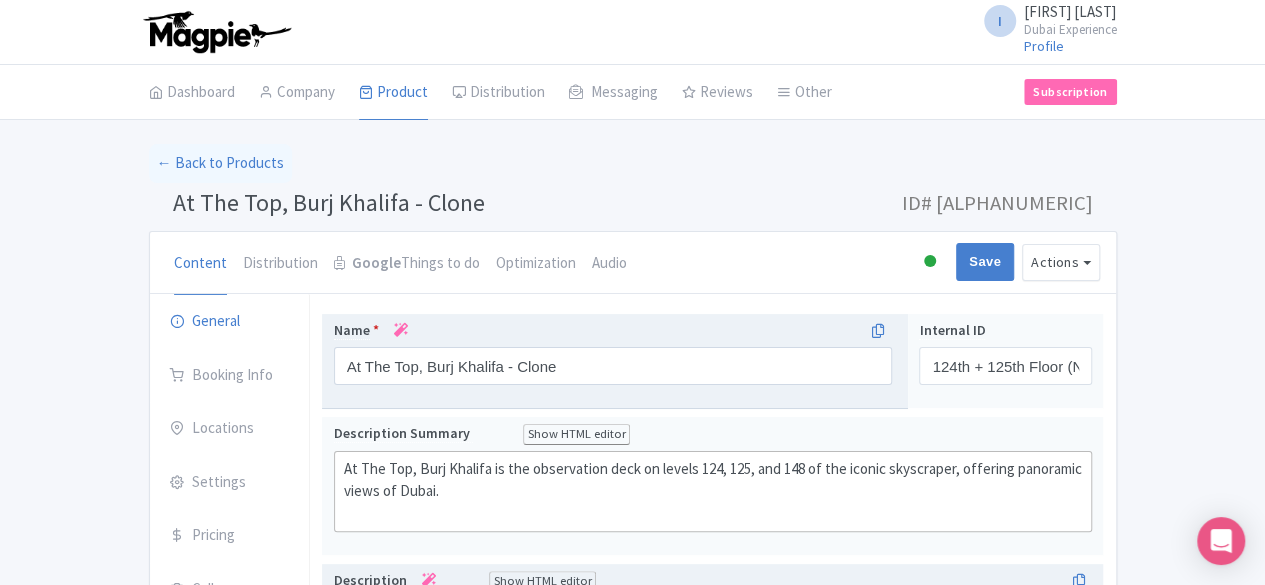 type on "At The Top, Burj Khalifa is the premier observation deck experience, offering unparalleled views from the world's tallest building. Visitors are whisked up to the 124th and 125th floors in a high-speed elevator, where they can step out onto an outdoor terrace and take in breathtaking 360-degree vistas of Dubai's skyline, desert, and the Arabian Gulf. The journey also includes an immersive multimedia presentation that chronicles the history of Dubai and the construction of this architectural marvel. For an even more exclusive experience, guests can visit At The Top, Burj Khalifa SKY, located on the 148th floor—the highest observation deck in the world." 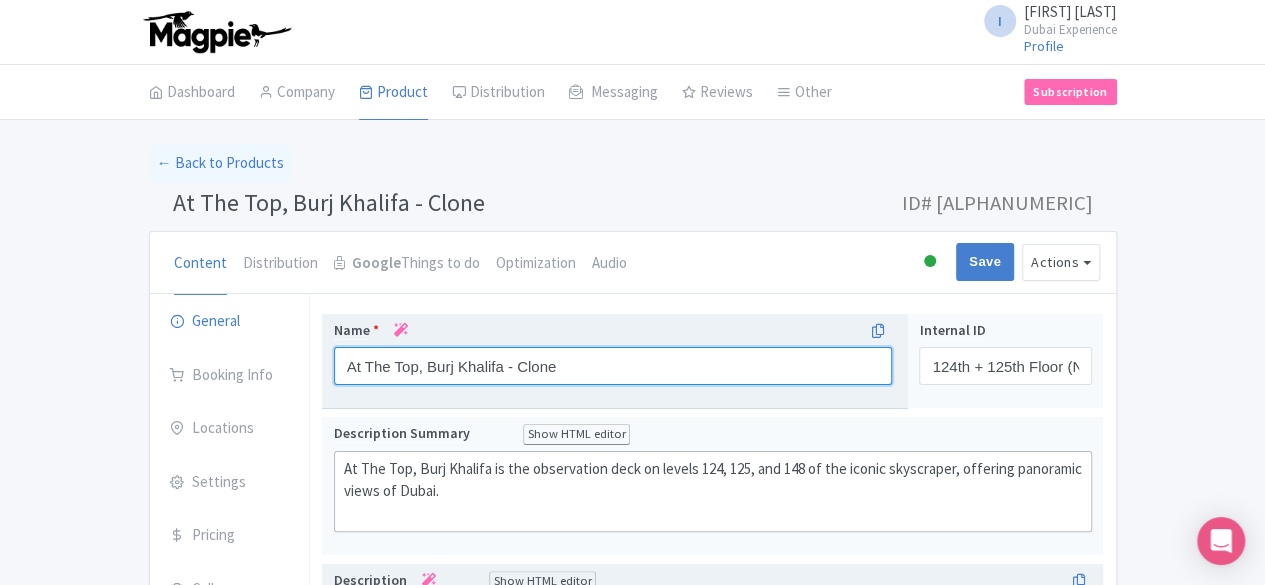 click on "At The Top, Burj Khalifa - Clone" at bounding box center [613, 366] 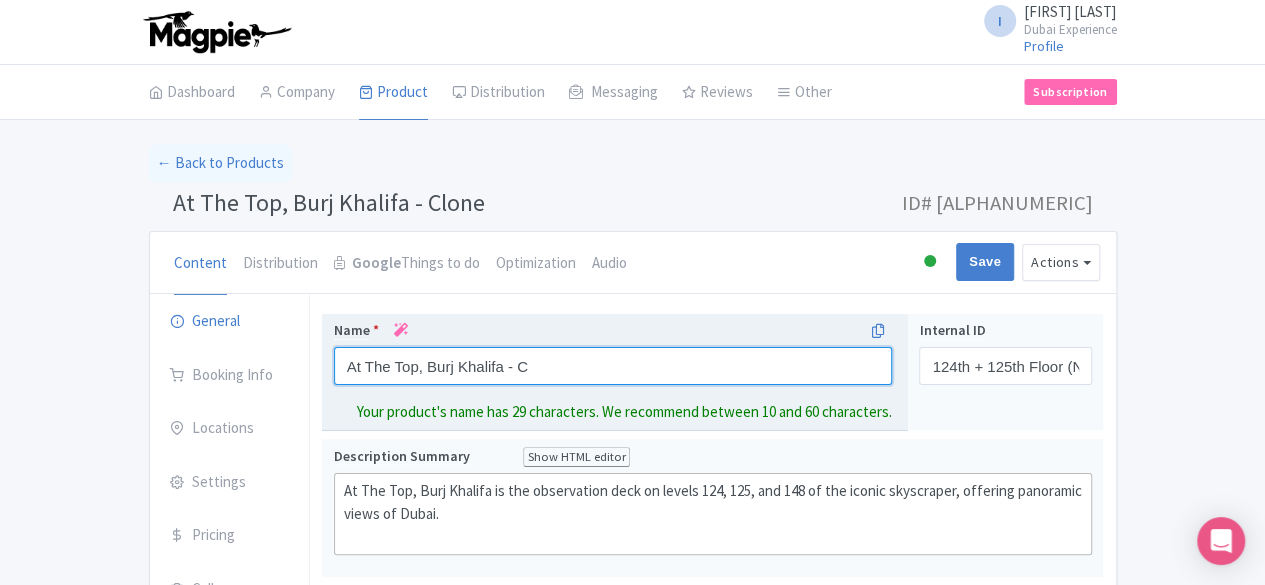 click on "At The Top, Burj Khalifa - C" at bounding box center (613, 366) 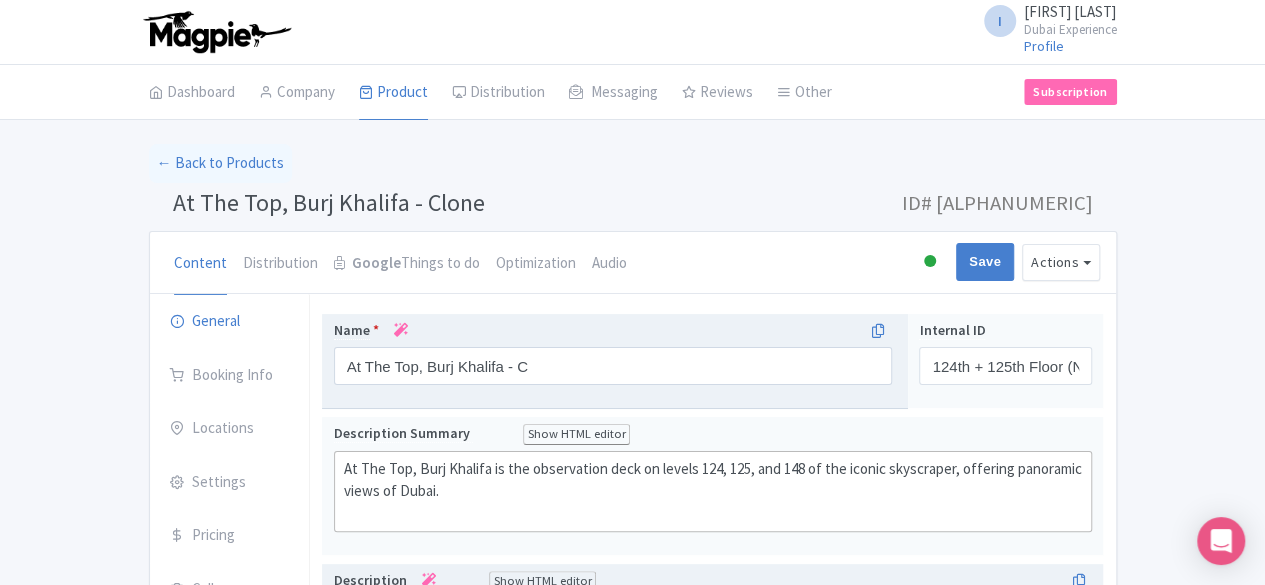 drag, startPoint x: 491, startPoint y: 368, endPoint x: 436, endPoint y: 363, distance: 55.226807 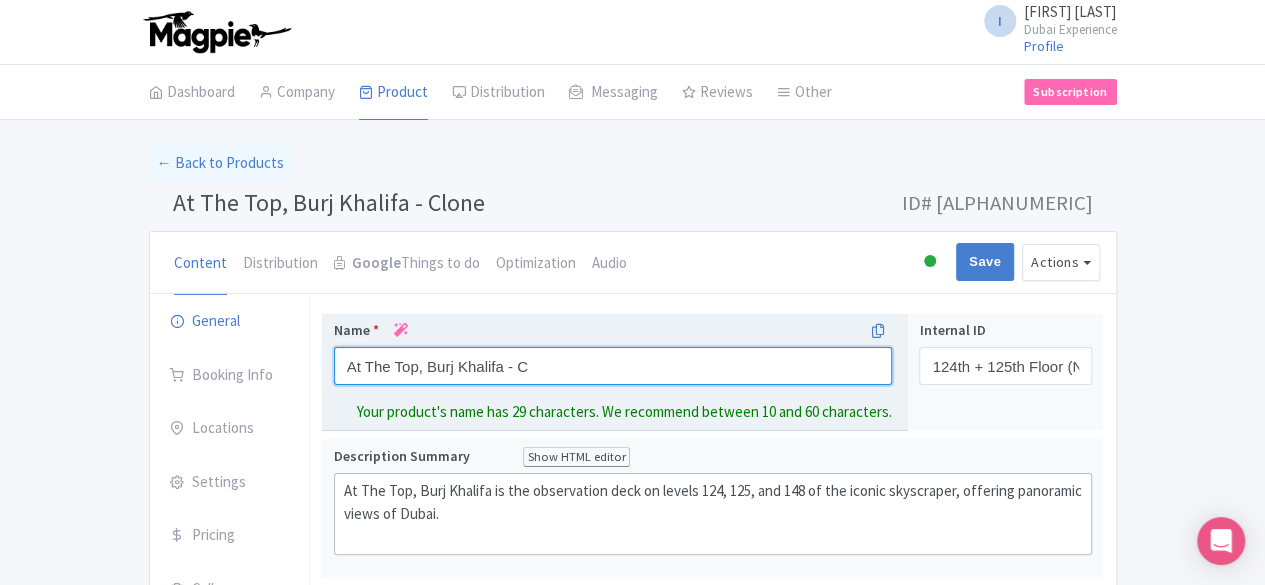 click on "At The Top, Burj Khalifa - C" at bounding box center (613, 366) 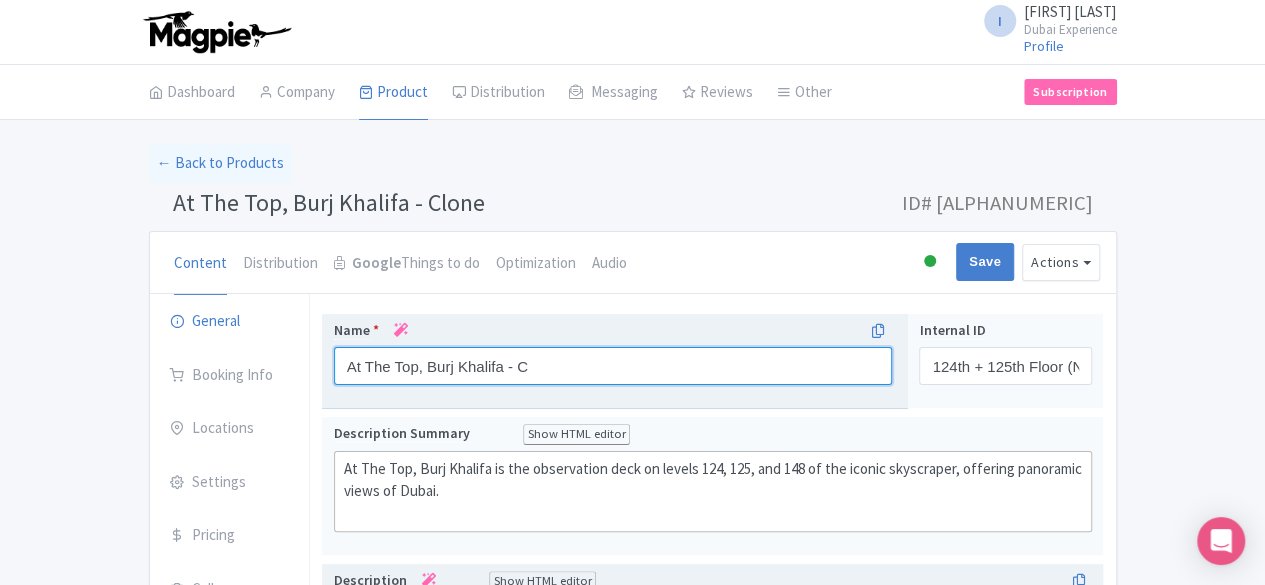 click on "At The Top, Burj Khalifa - C" at bounding box center [613, 366] 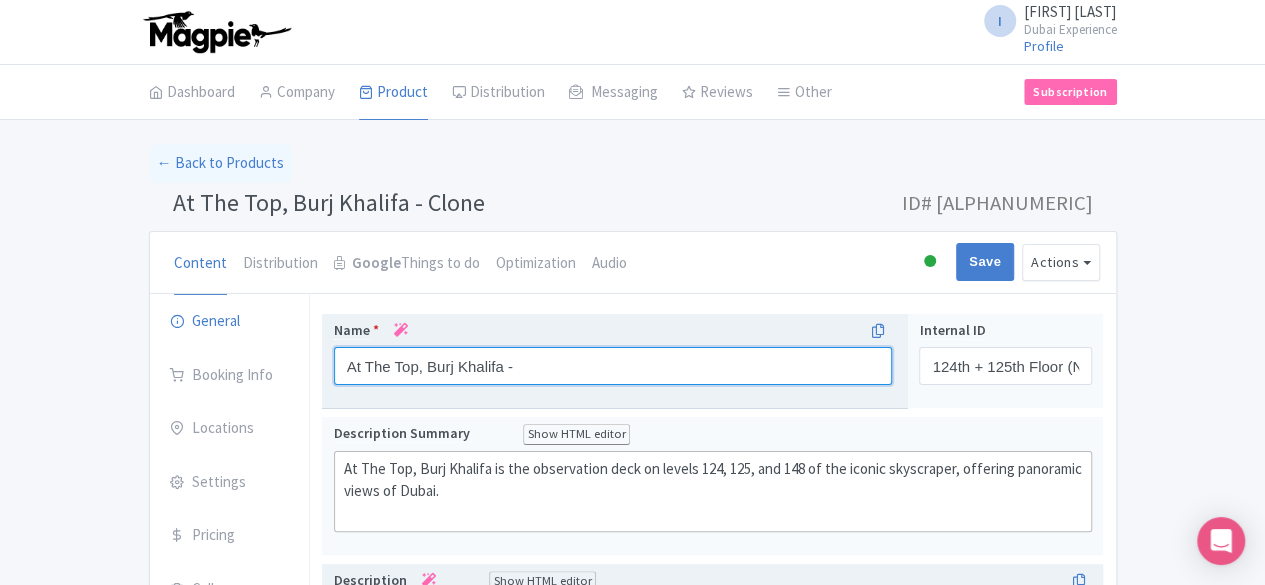 click on "At The Top, Burj Khalifa -" at bounding box center [613, 366] 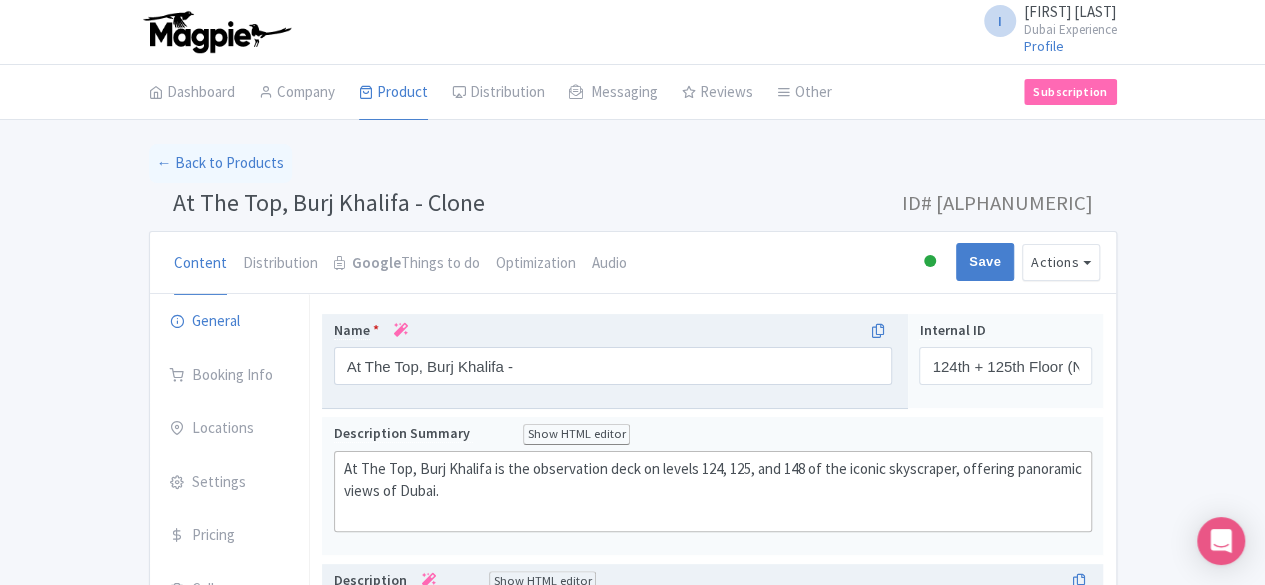 drag, startPoint x: 446, startPoint y: 369, endPoint x: 404, endPoint y: 368, distance: 42.0119 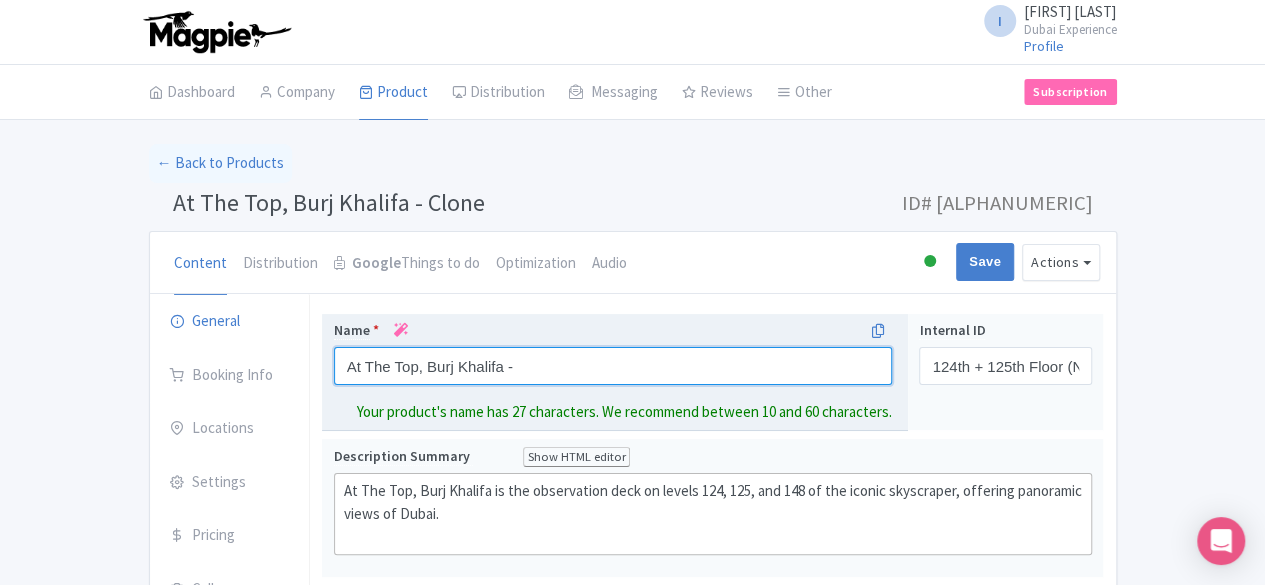 click on "At The Top, Burj Khalifa -" at bounding box center (613, 366) 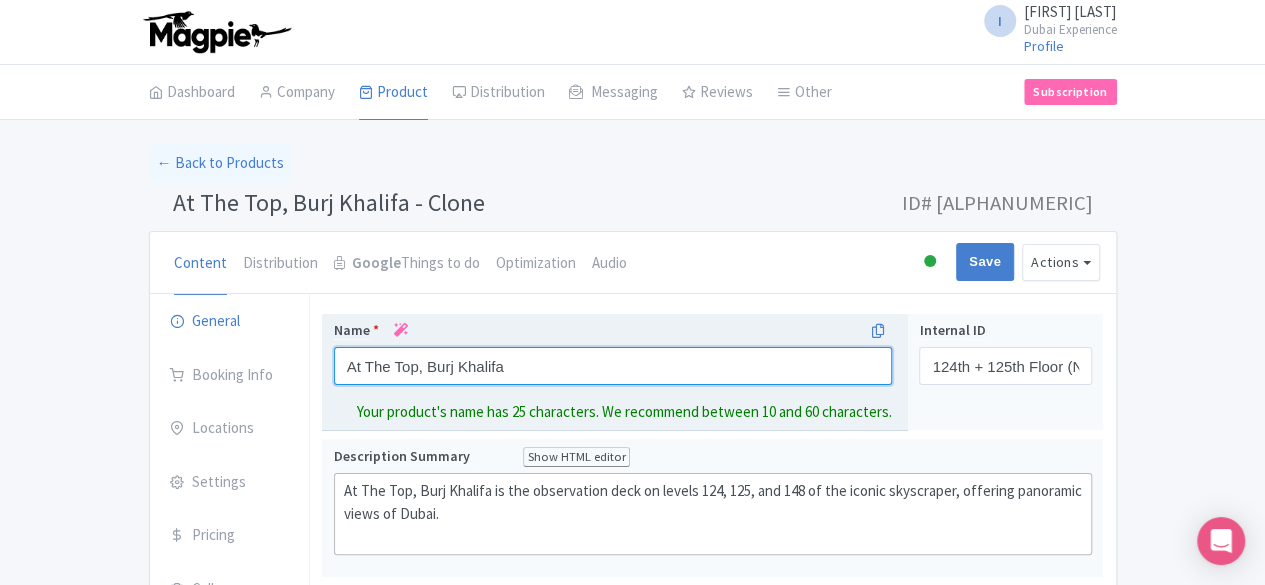 type on "At The Top, Burj Khalifa" 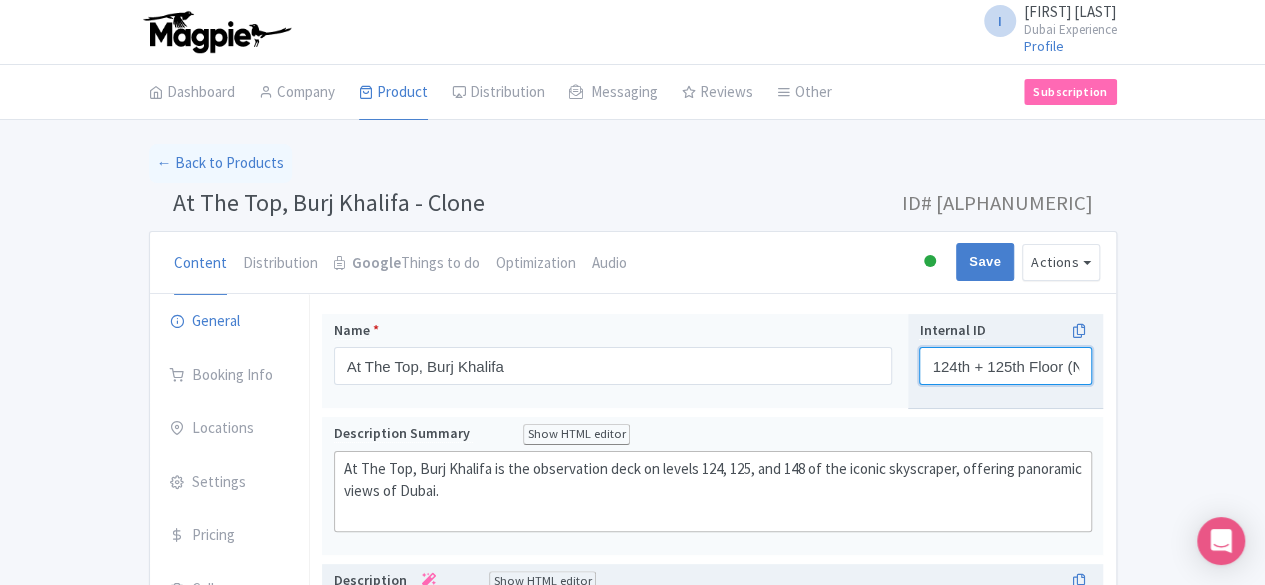 click on "124th + 125th Floor (Non-Prime Hour) Burj Khalifa" at bounding box center (1005, 366) 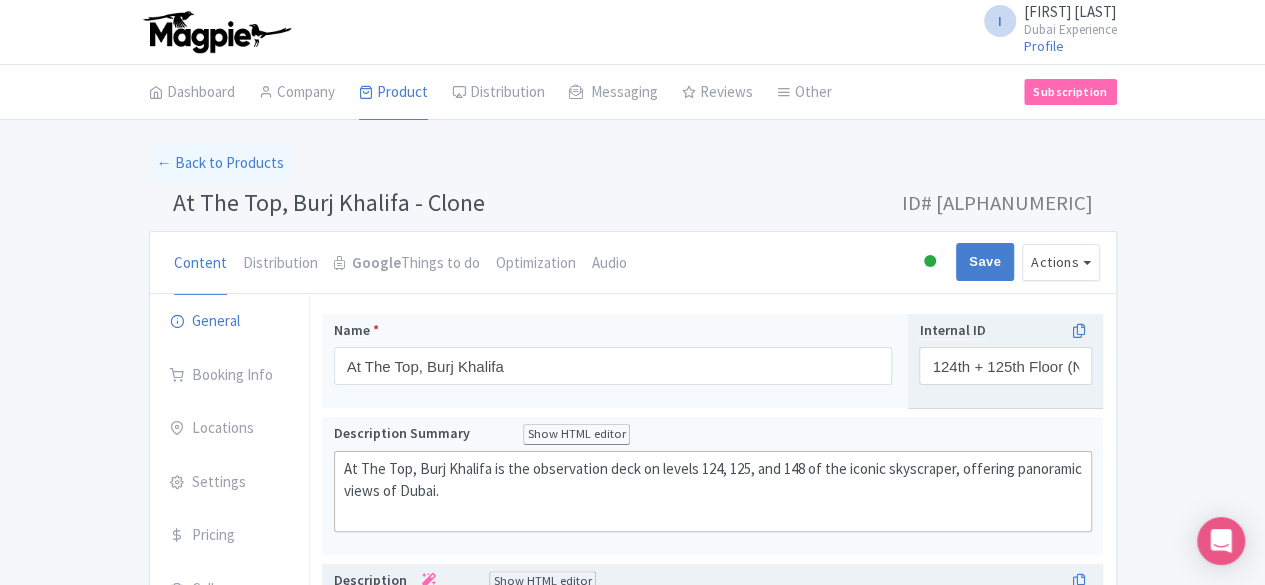 paste on "148th + 124th (Non-Prime Hour) Burj Khalifa  At The Top, Burj Khalifa is the premier observation deck experience, offering unparalleled views from the world's tallest building. Visitors are whisked up to the 124th and 125th floors in a high-speed elevator, where they can step out onto an outdoor terrace and take in breathtaking 360-degree vistas of Dubai's skyline, desert, and the Arabian Gulf. The journey also includes an immersive multimedia presentation that chronicles the history of Dubai and the construction of this architectural marvel. For an even more exclusive experience, guests can visit At The Top, Burj Khalifa SKY, located on the 148th floor—the highest observation deck in the world." 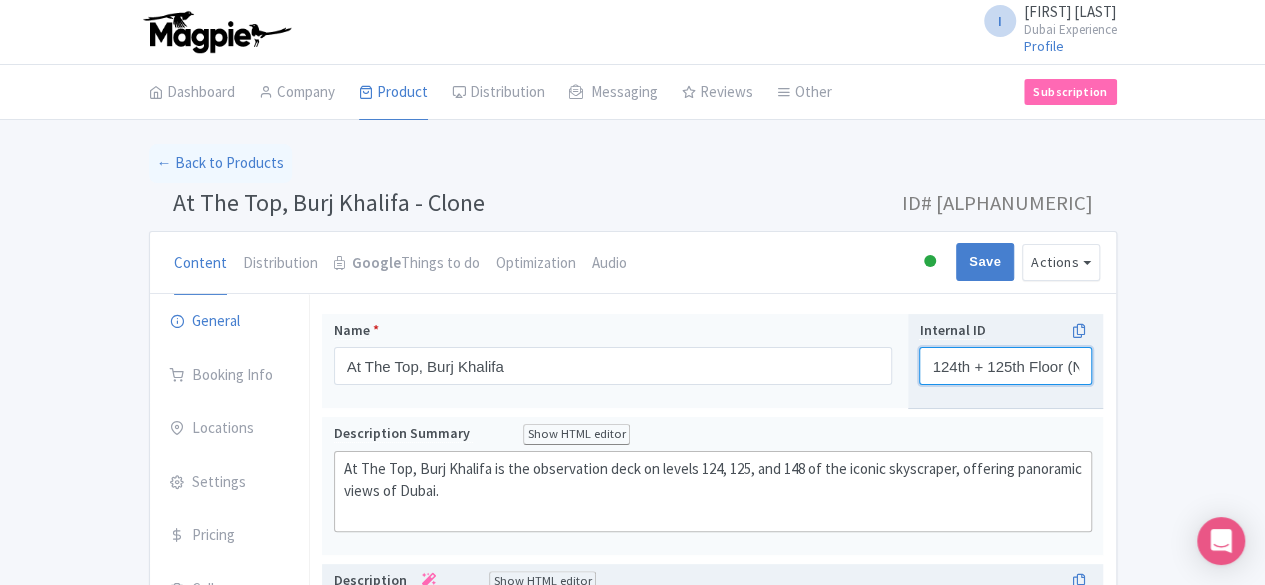 click on "124th + 125th Floor (Non-Prime Hour) Burj Khalifa" at bounding box center [1005, 366] 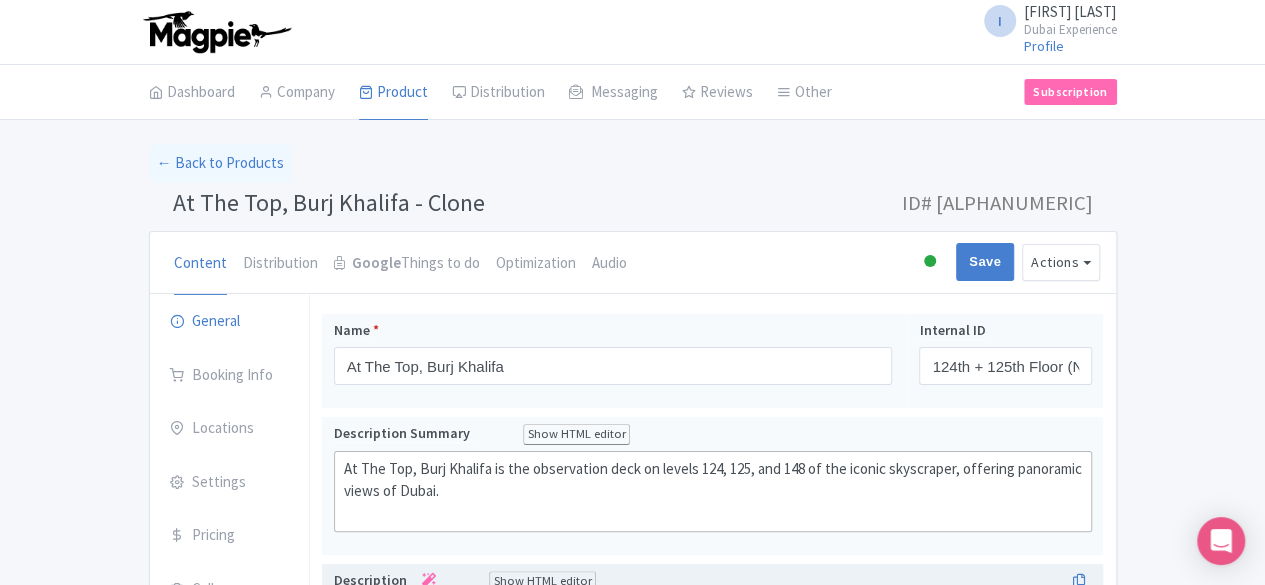 scroll, scrollTop: 0, scrollLeft: 129, axis: horizontal 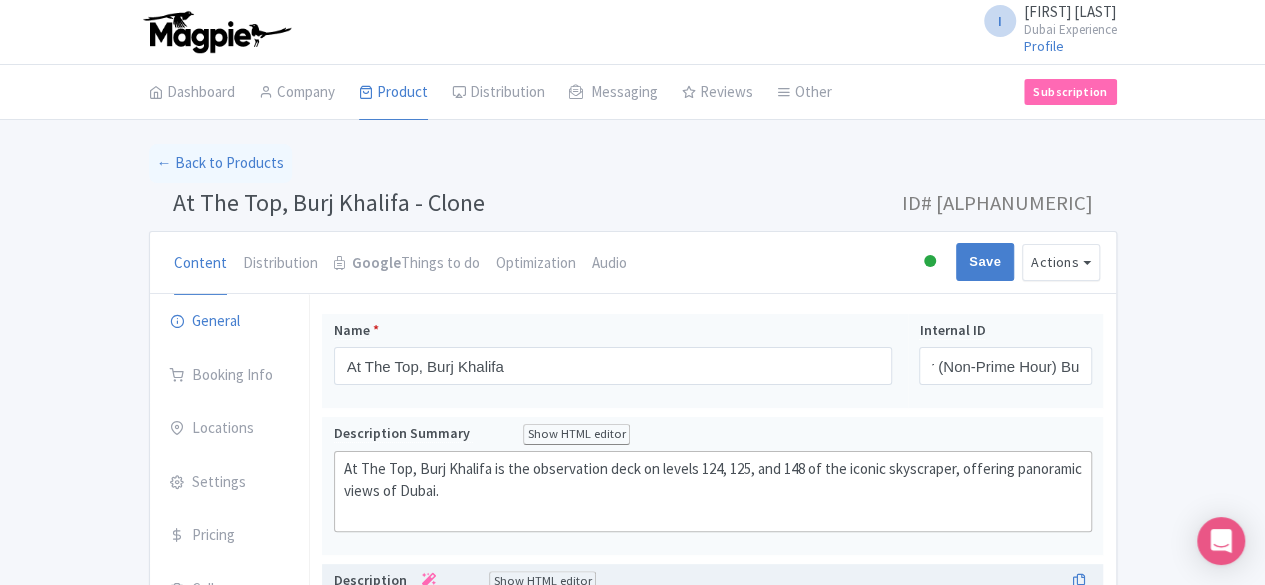drag, startPoint x: 1017, startPoint y: 363, endPoint x: 1244, endPoint y: 362, distance: 227.0022 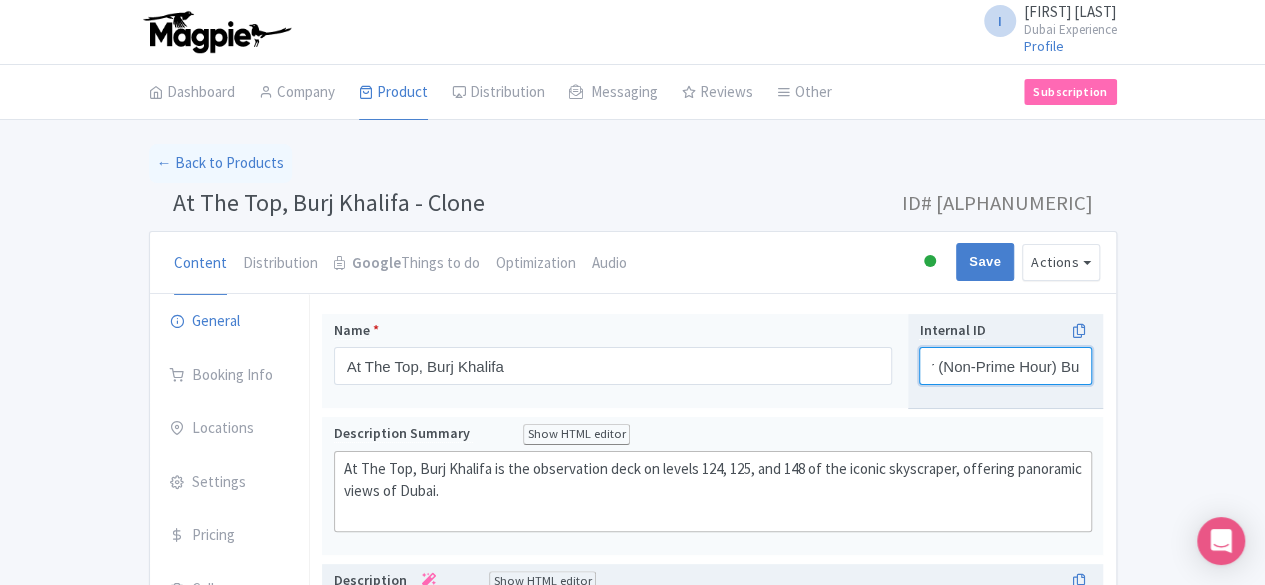 click on "124th + 125th Floor (Non-Prime Hour) Burj Khalifa" at bounding box center (1005, 366) 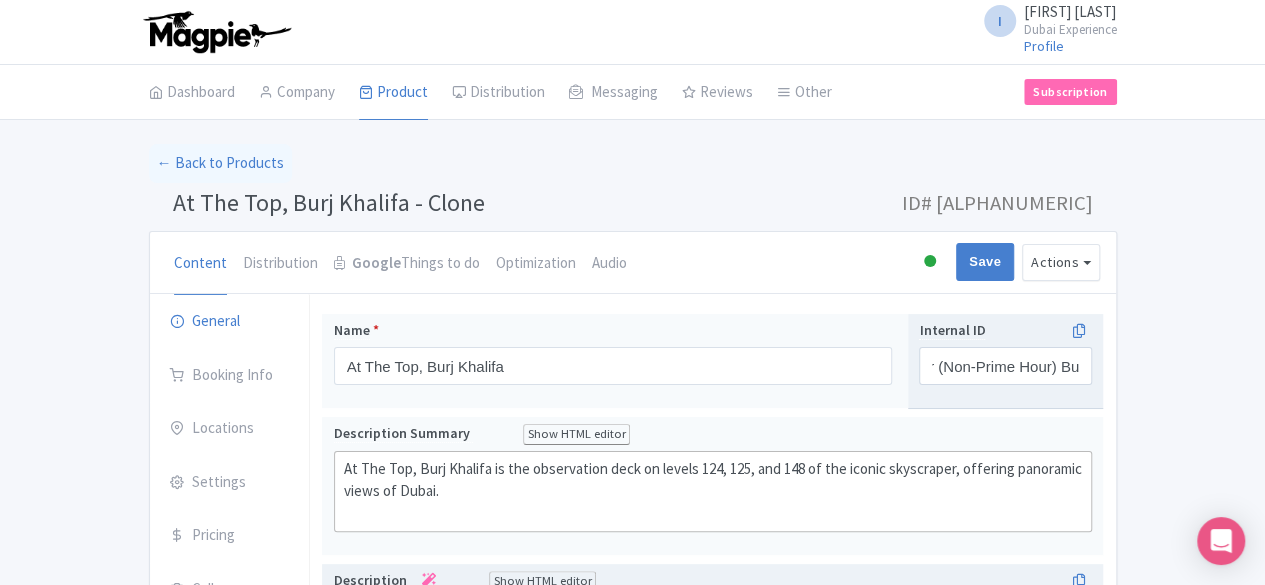scroll, scrollTop: 0, scrollLeft: 0, axis: both 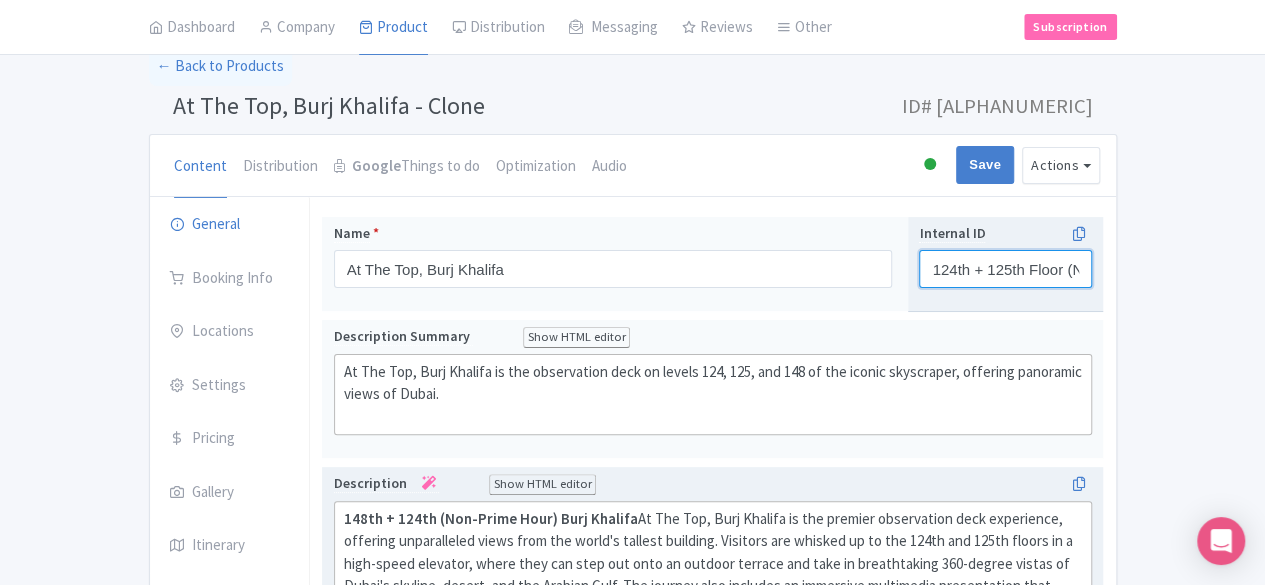 click on "124th + 125th Floor (Non-Prime Hour) Burj Khalifa" at bounding box center [1005, 269] 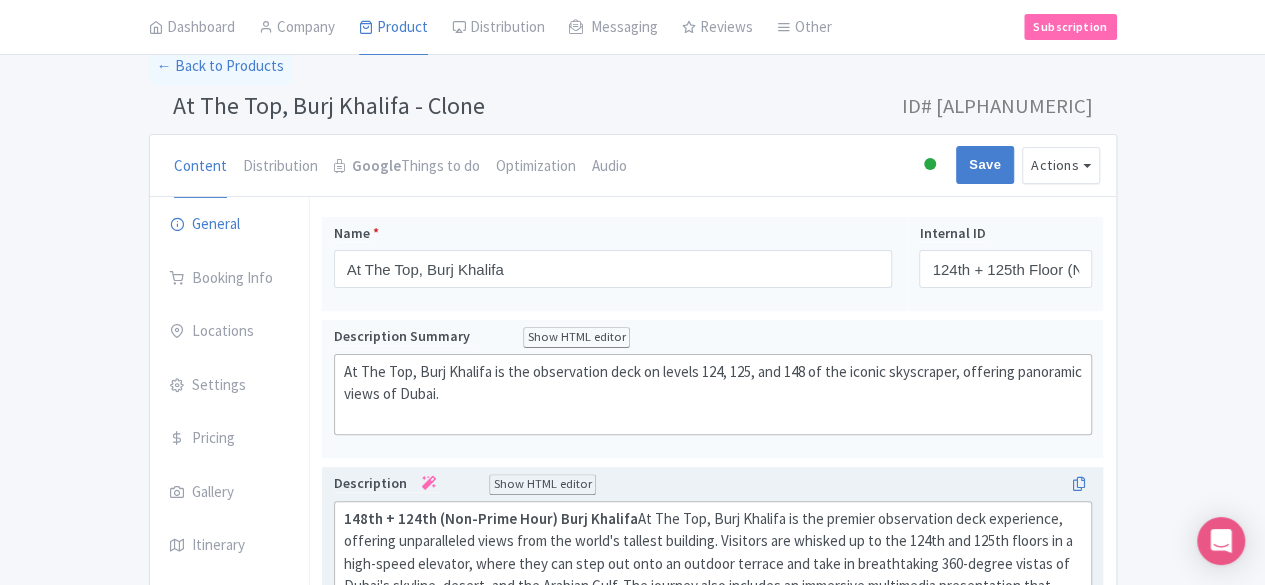 scroll, scrollTop: 120, scrollLeft: 0, axis: vertical 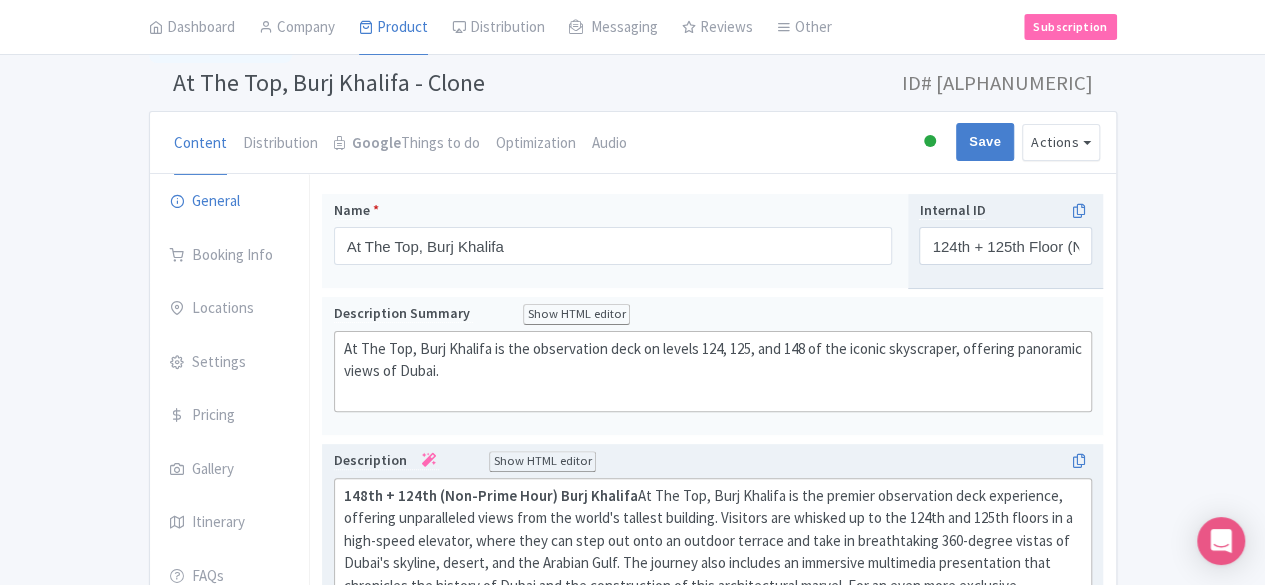 click on "124th + 125th Floor (Non-Prime Hour) Burj Khalifa" at bounding box center (1005, 246) 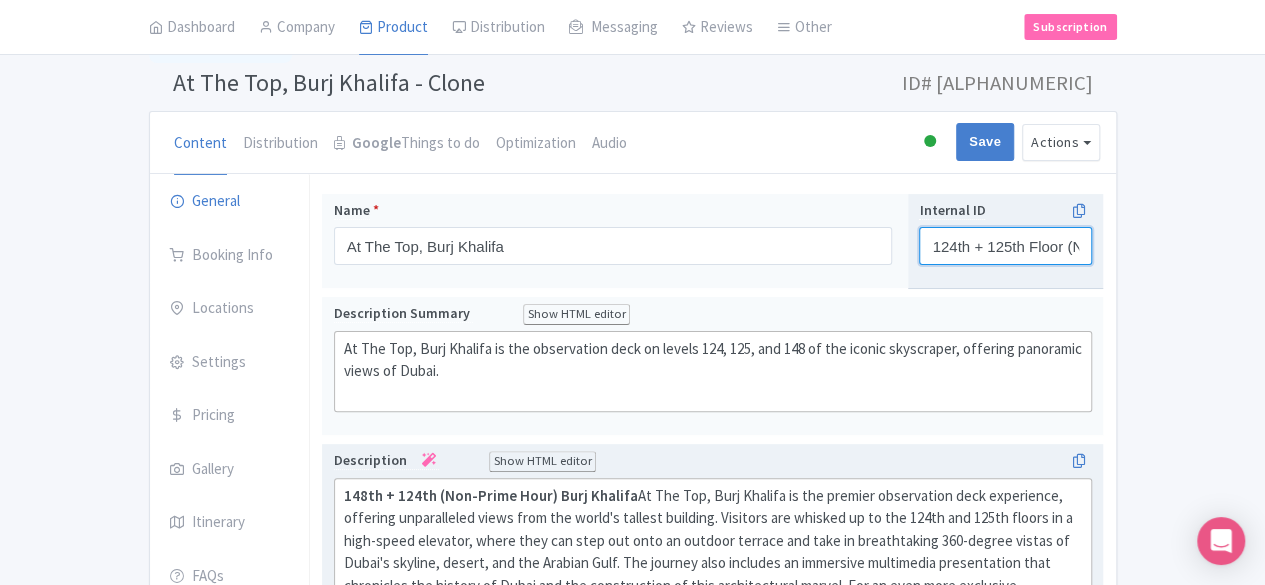 click on "124th + 125th Floor (Non-Prime Hour) Burj Khalifa" at bounding box center (1005, 246) 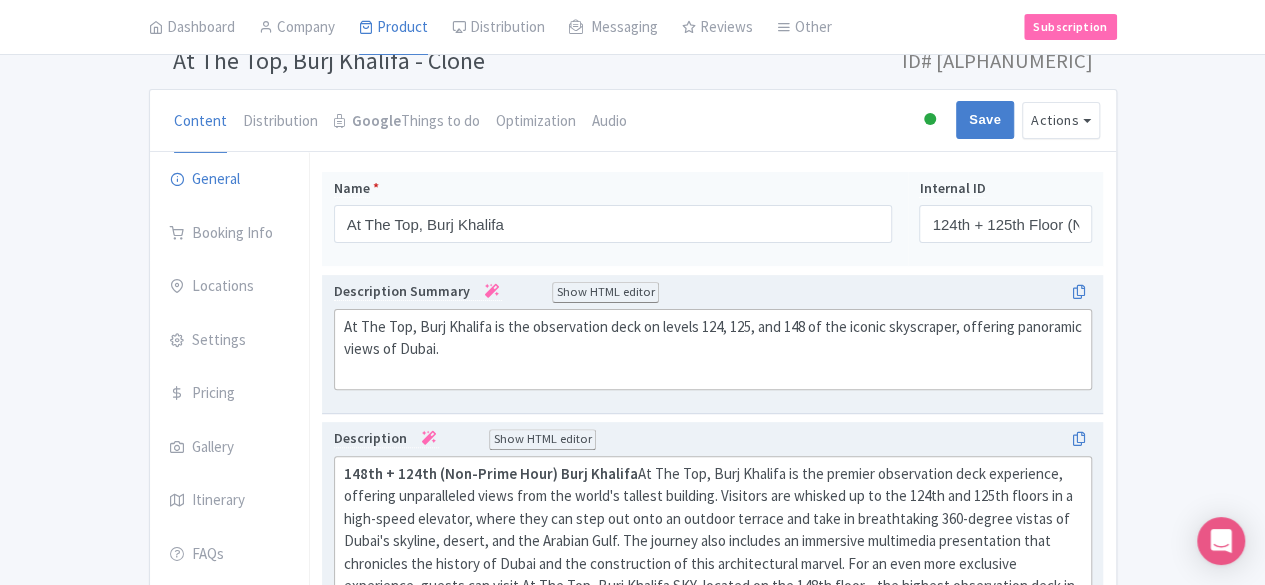 scroll, scrollTop: 165, scrollLeft: 0, axis: vertical 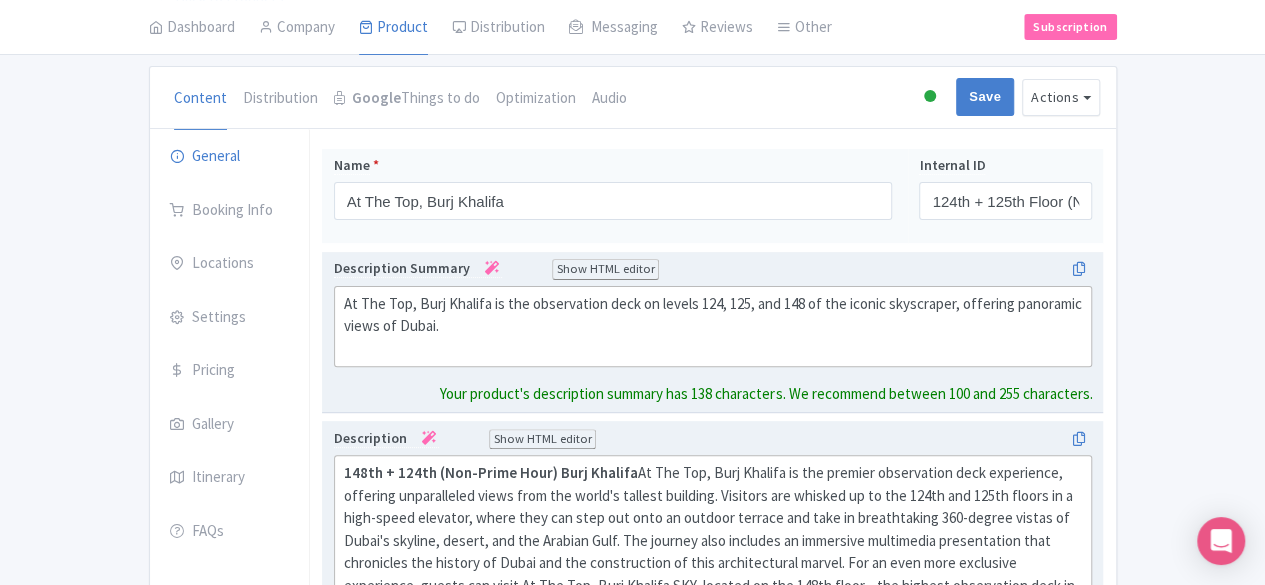 click on "At The Top, Burj Khalifa is the observation deck on levels 124, 125, and 148 of the iconic skyscraper, offering panoramic views of Dubai." 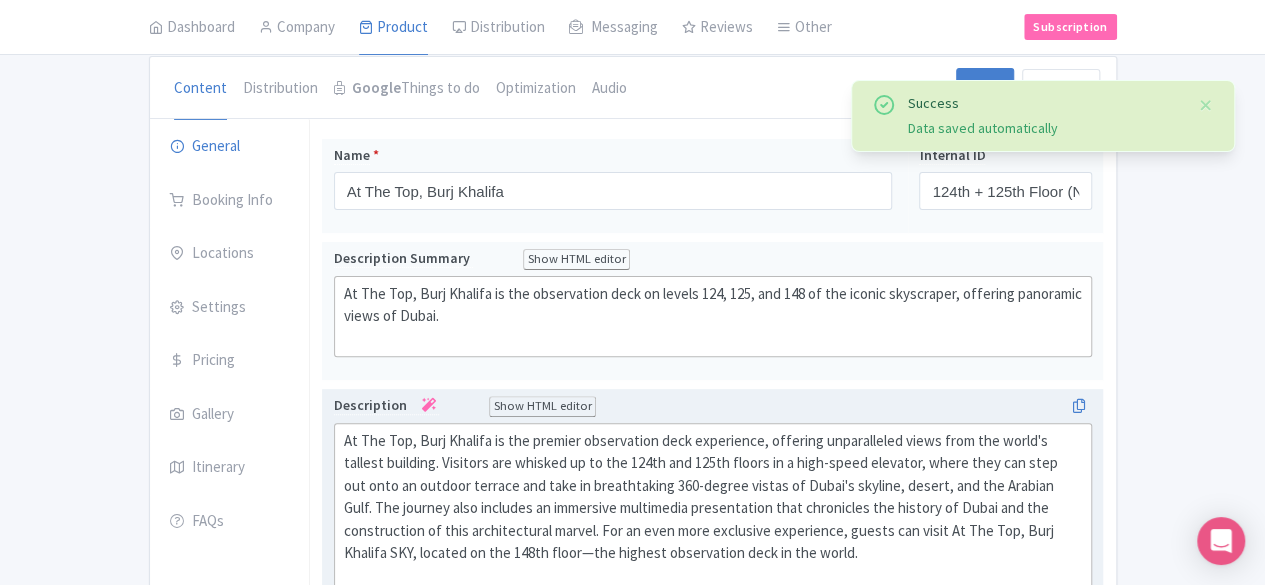 scroll, scrollTop: 146, scrollLeft: 0, axis: vertical 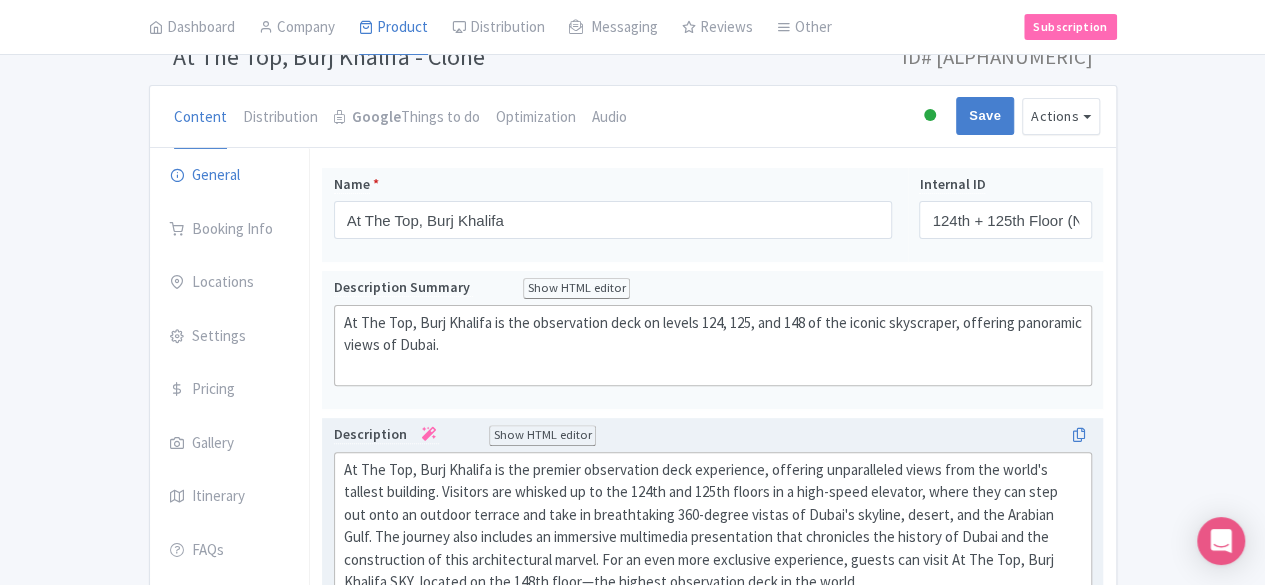 click on "At The Top, Burj Khalifa - Clone
Name   *
At The Top, Burj Khalifa
Your product's name has 25 characters. We recommend between 10 and 60 characters.
Internal ID 124th + 125th Floor (Non-Prime Hour) Burj Khalifa
At The Top, Burj Khalifa is the observation deck on levels 124, 125, and 148 of the iconic skyscraper, offering panoramic views of Dubai.
Description Summary
Show HTML editor
Bold
Italic
Strikethrough
Link
Heading
Quote
Code
Bullets
Numbers
Decrease Level
Increase Level
Attach Files
Undo
Redo
Link
Unlink
At The Top, Burj Khalifa is the observation deck on levels 124, 125, and 148 of the iconic skyscraper, offering panoramic views of Dubai.
Description
Bold" at bounding box center [712, 758] 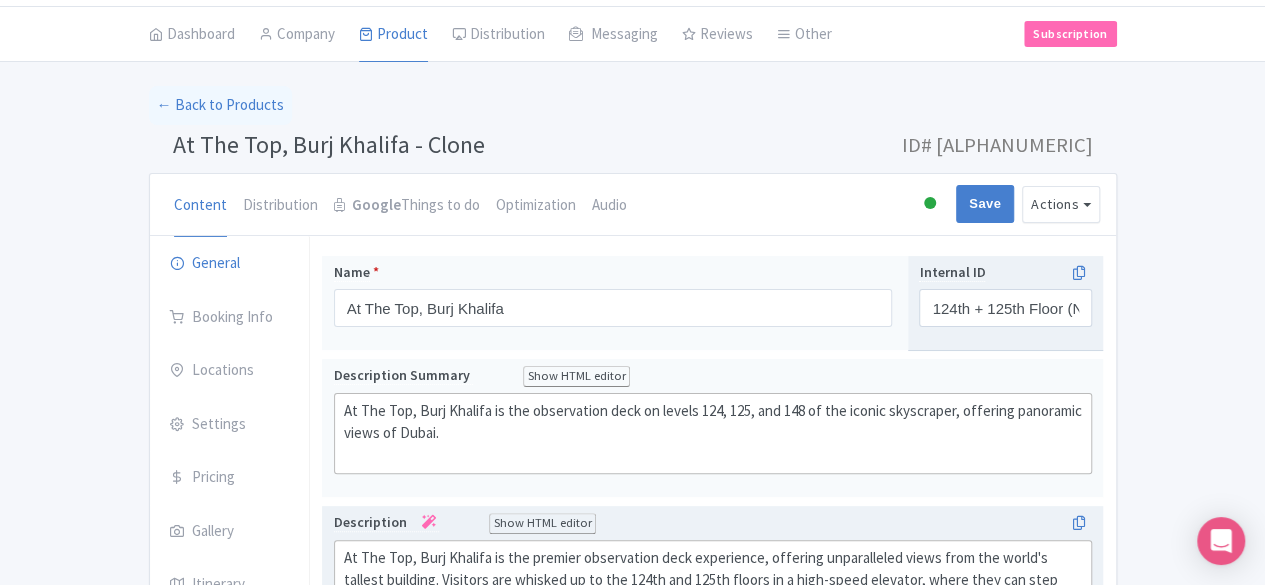 scroll, scrollTop: 0, scrollLeft: 0, axis: both 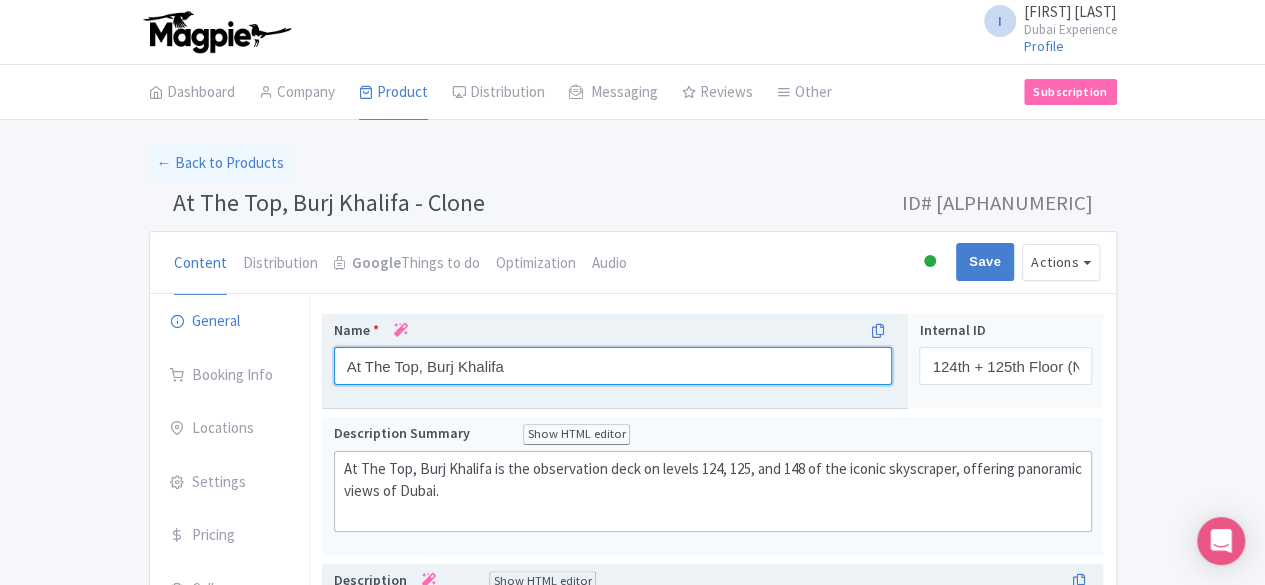 click on "At The Top, Burj Khalifa" at bounding box center (613, 366) 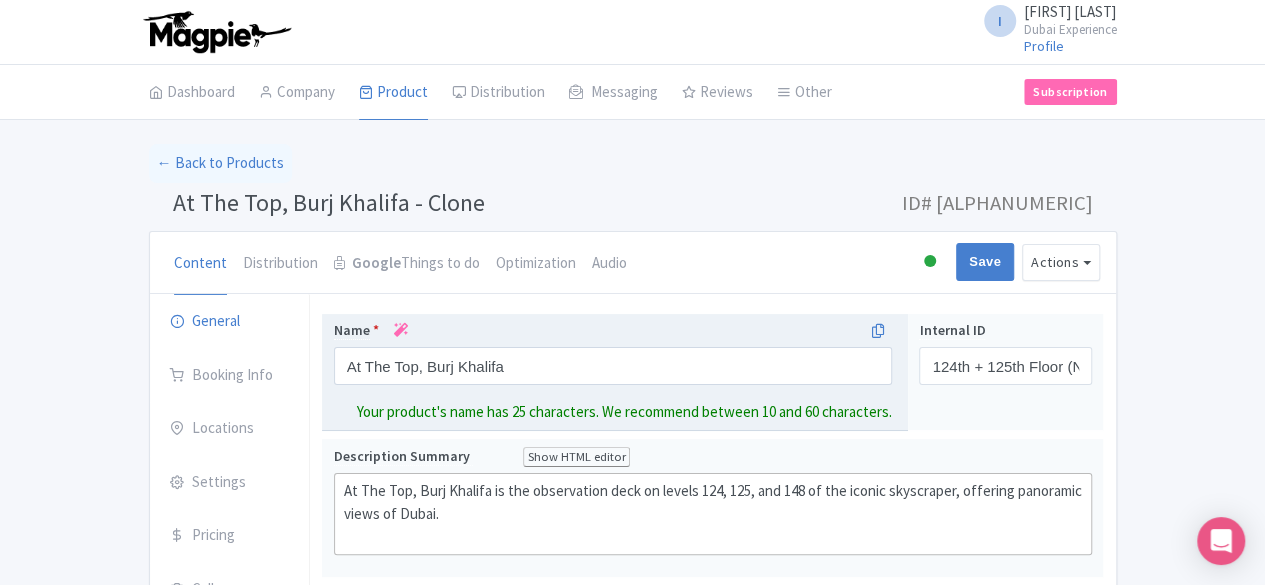 click on "At The Top, Burj Khalifa" at bounding box center [613, 366] 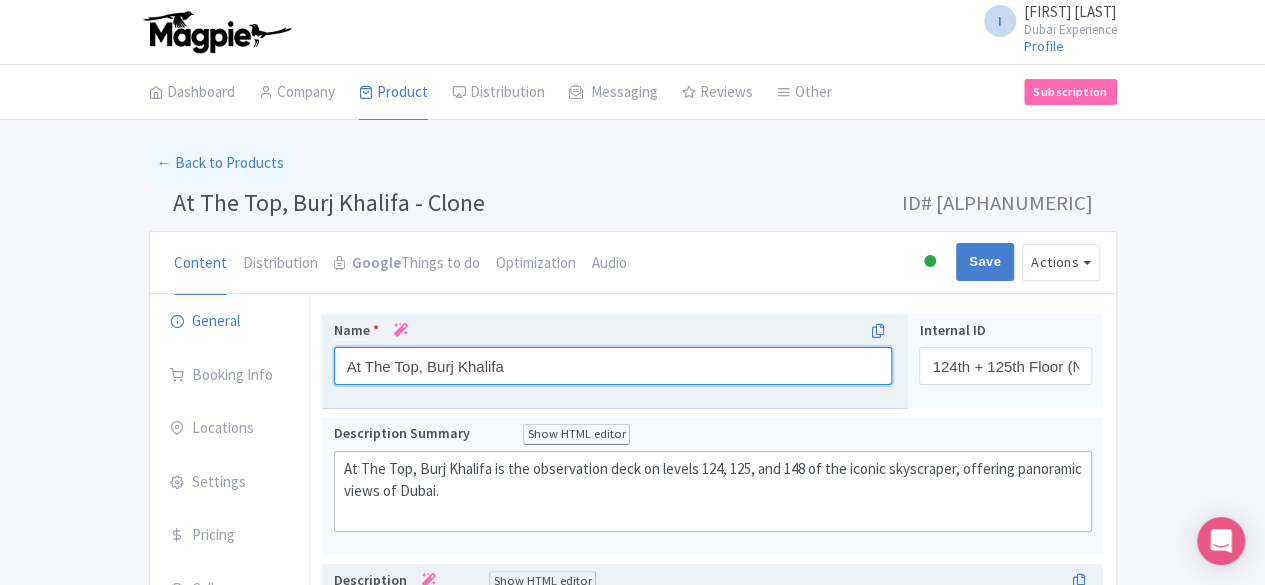 click on "At The Top, Burj Khalifa" at bounding box center (613, 366) 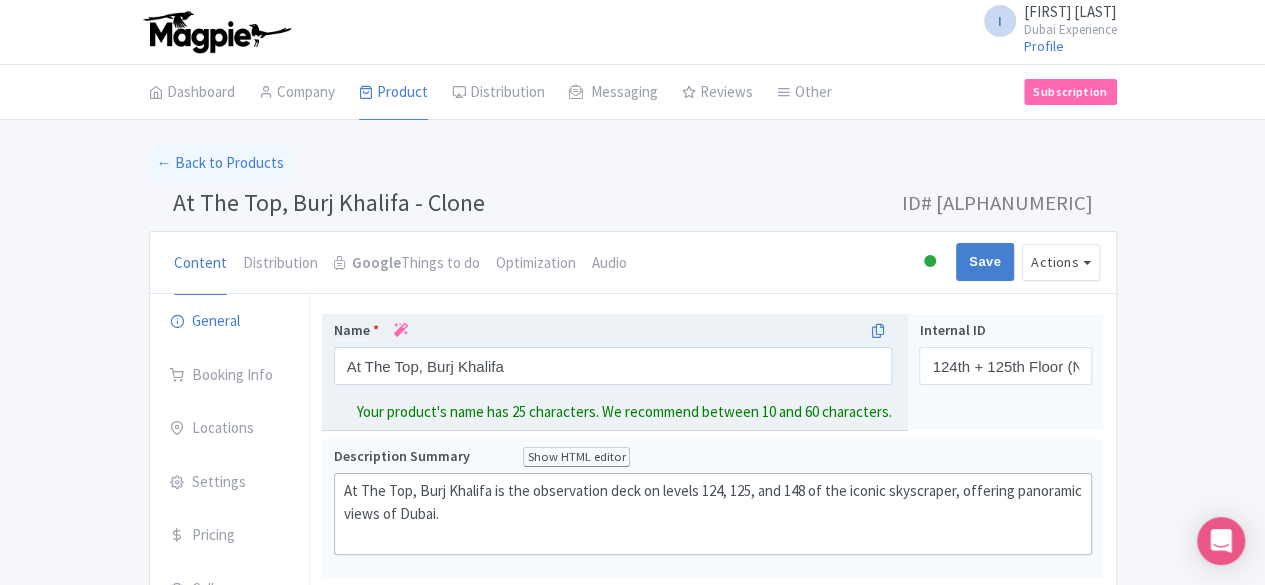 click on "At The Top, Burj Khalifa" at bounding box center [613, 366] 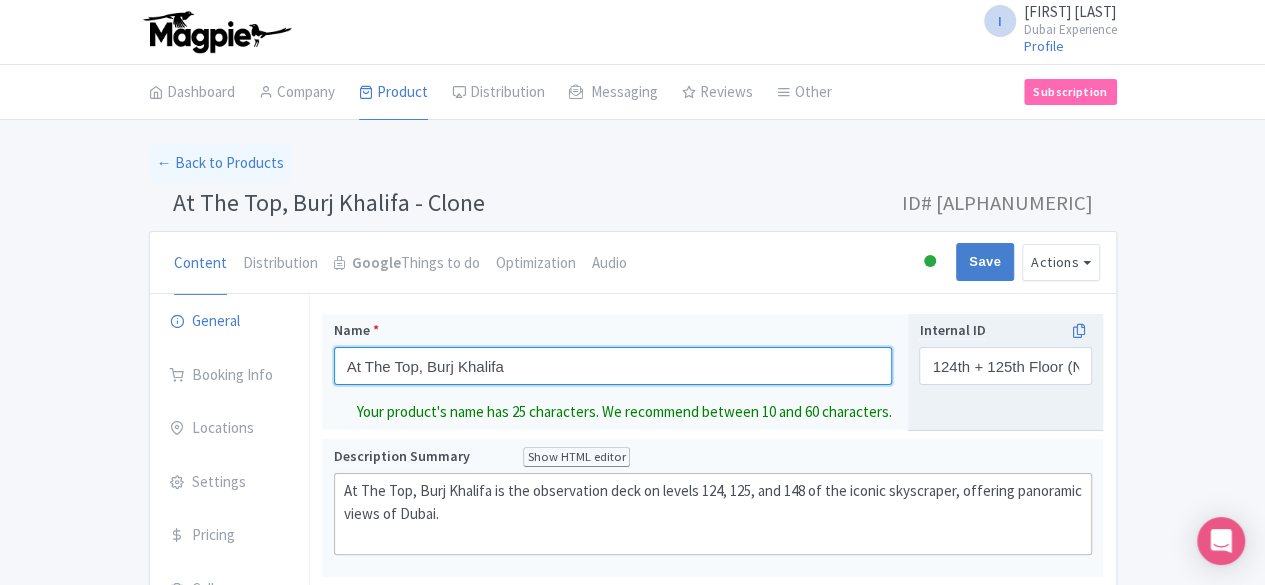 drag, startPoint x: 544, startPoint y: 367, endPoint x: 1104, endPoint y: 399, distance: 560.9135 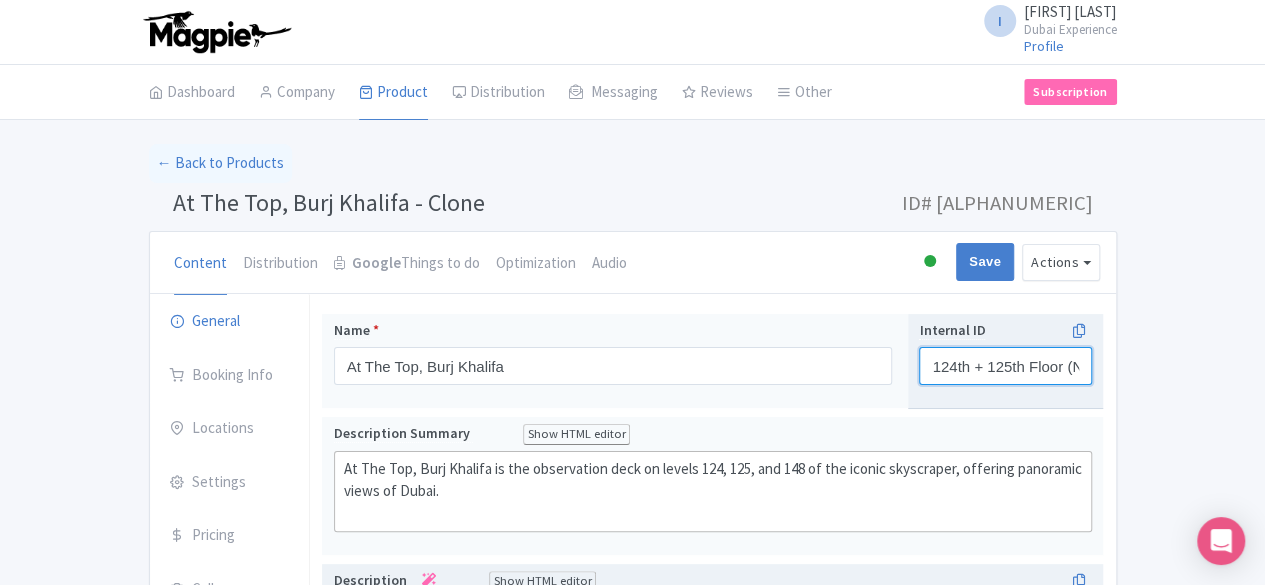 click on "124th + 125th Floor (Non-Prime Hour) Burj Khalifa" at bounding box center (1005, 366) 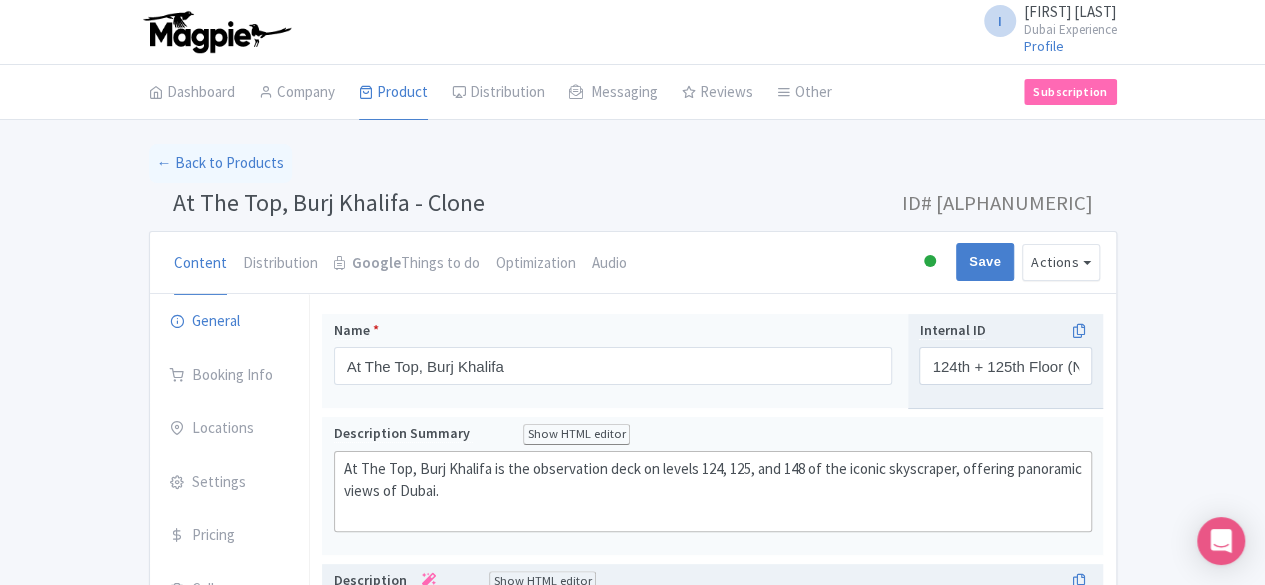 paste on "148th + 124th (Prime Hour) Burj Khalifa  At The Top, Burj Khalifa is the premier observation deck experience, offering unparalleled views from the world's tallest building. Visitors are whisked up to the 124th and 125th floors in a high-speed elevator, where they can step out onto an outdoor terrace and take in breathtaking 360-degree vistas of Dubai's skyline, desert, and the Arabian Gulf. The journey also includes an immersive multimedia presentation that chronicles the history of Dubai and the construction of this architectural marvel. For an even more exclusive experience, guests can visit At The Top, Burj Khalifa SKY, located on the 148th floor—the highest observation deck in the world." 